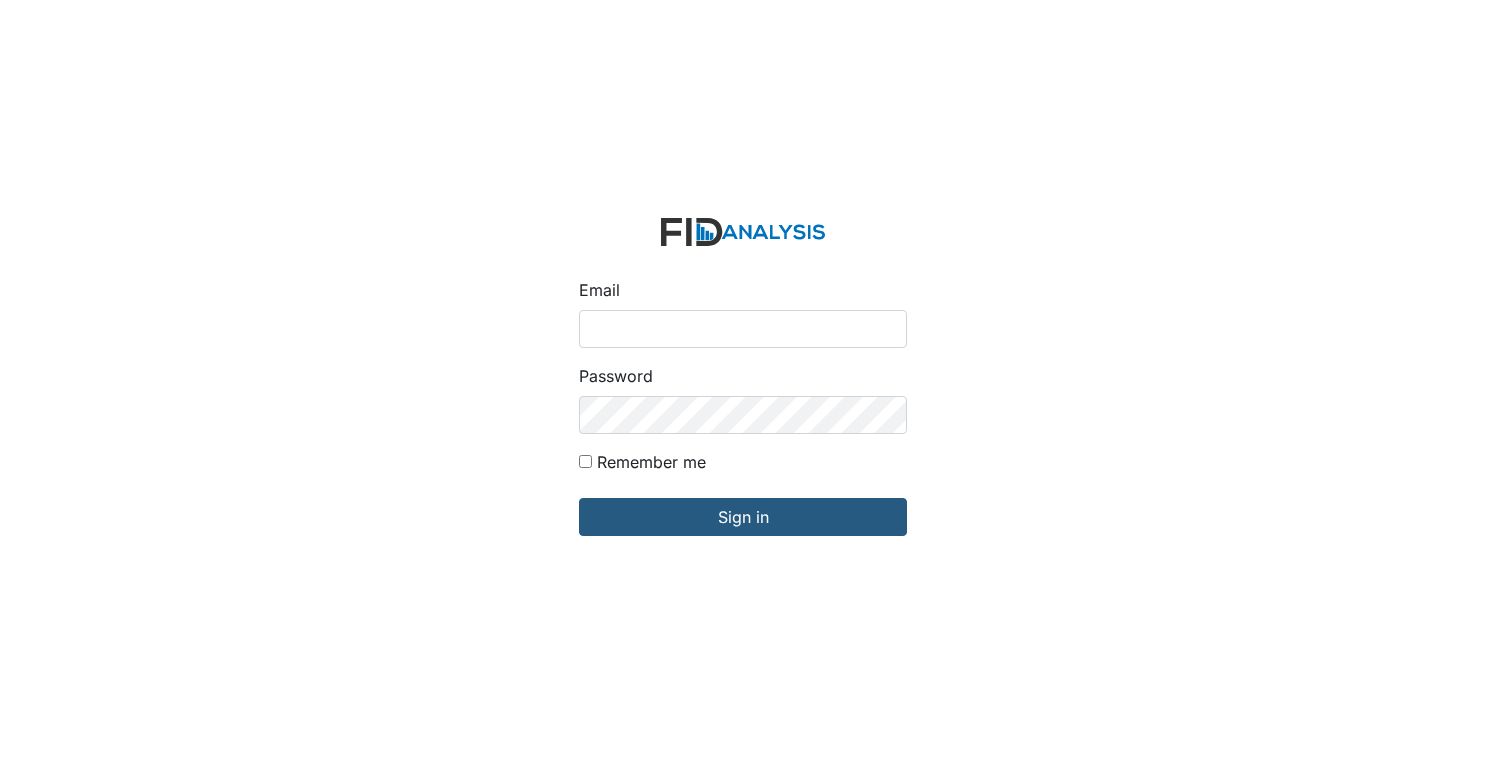 scroll, scrollTop: 0, scrollLeft: 0, axis: both 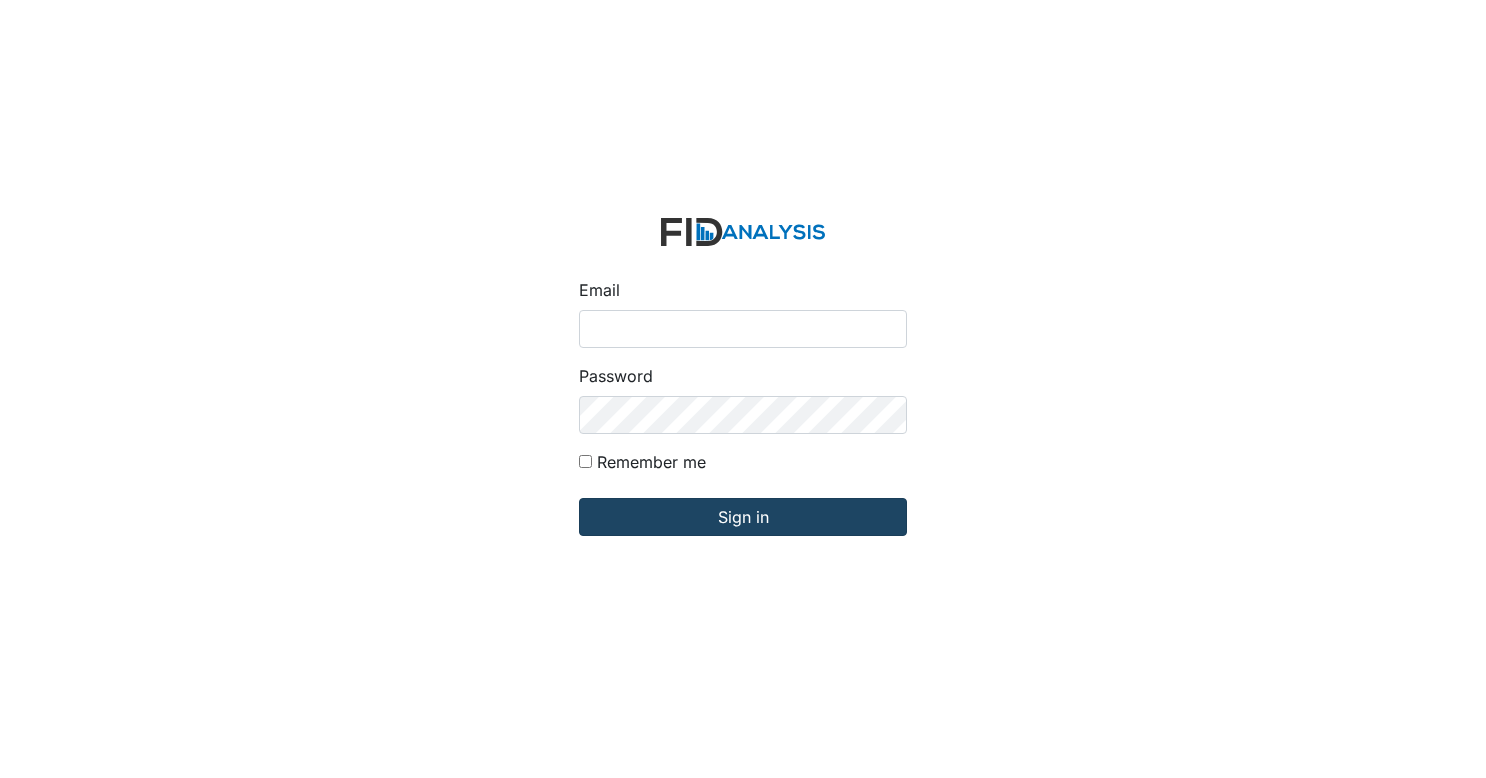 type on "[USERNAME]@example.com" 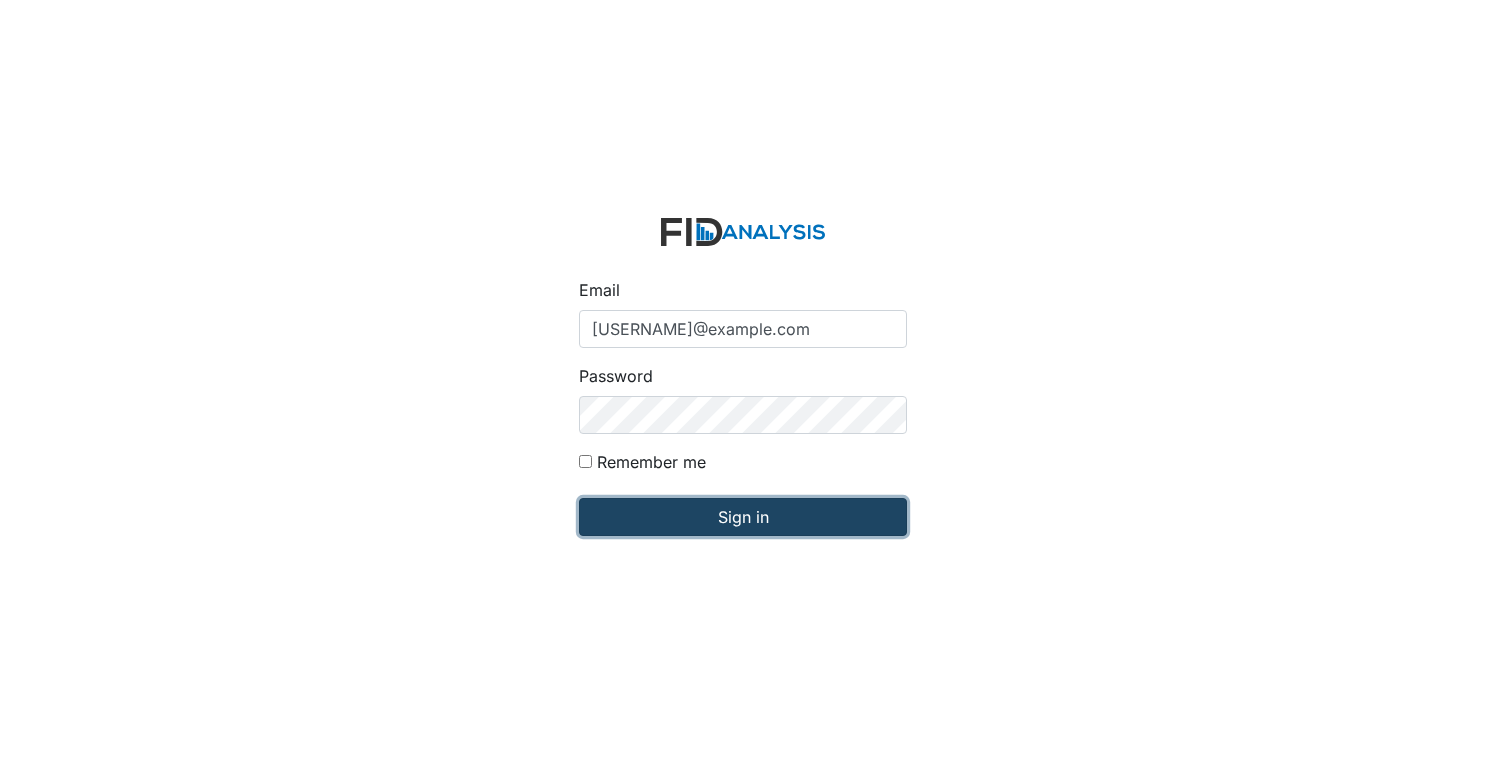 click on "Sign in" at bounding box center [743, 517] 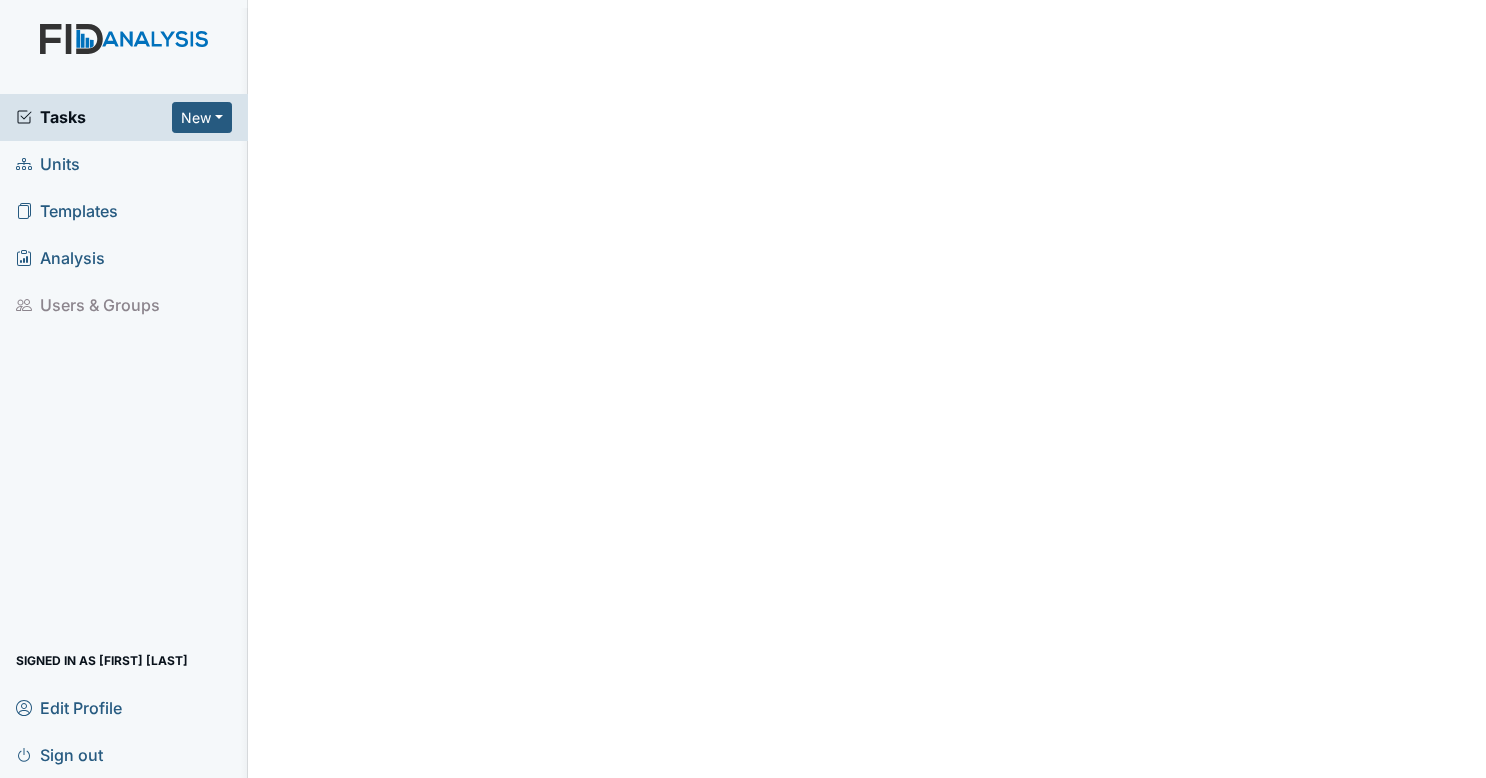 scroll, scrollTop: 0, scrollLeft: 0, axis: both 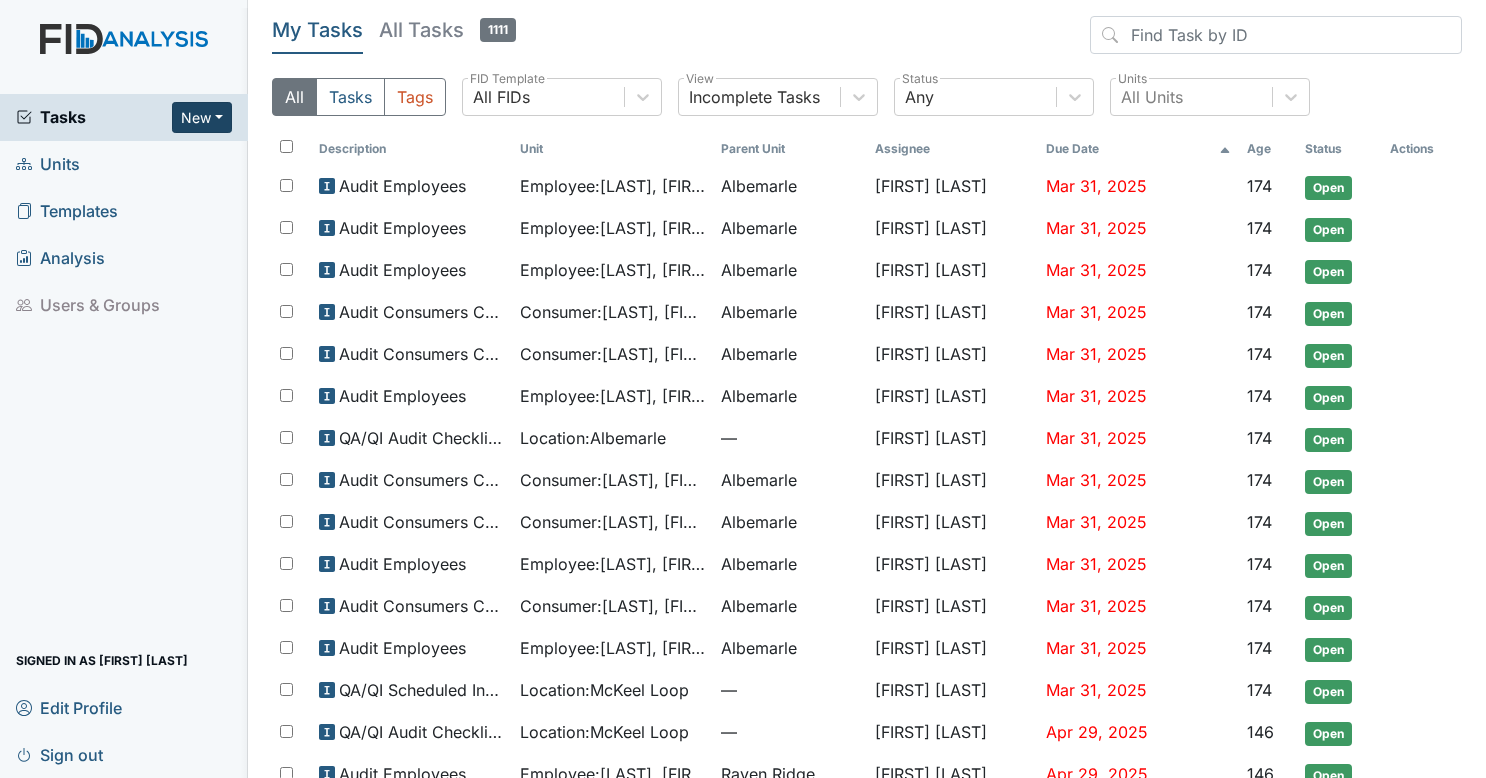 click on "New" at bounding box center [202, 117] 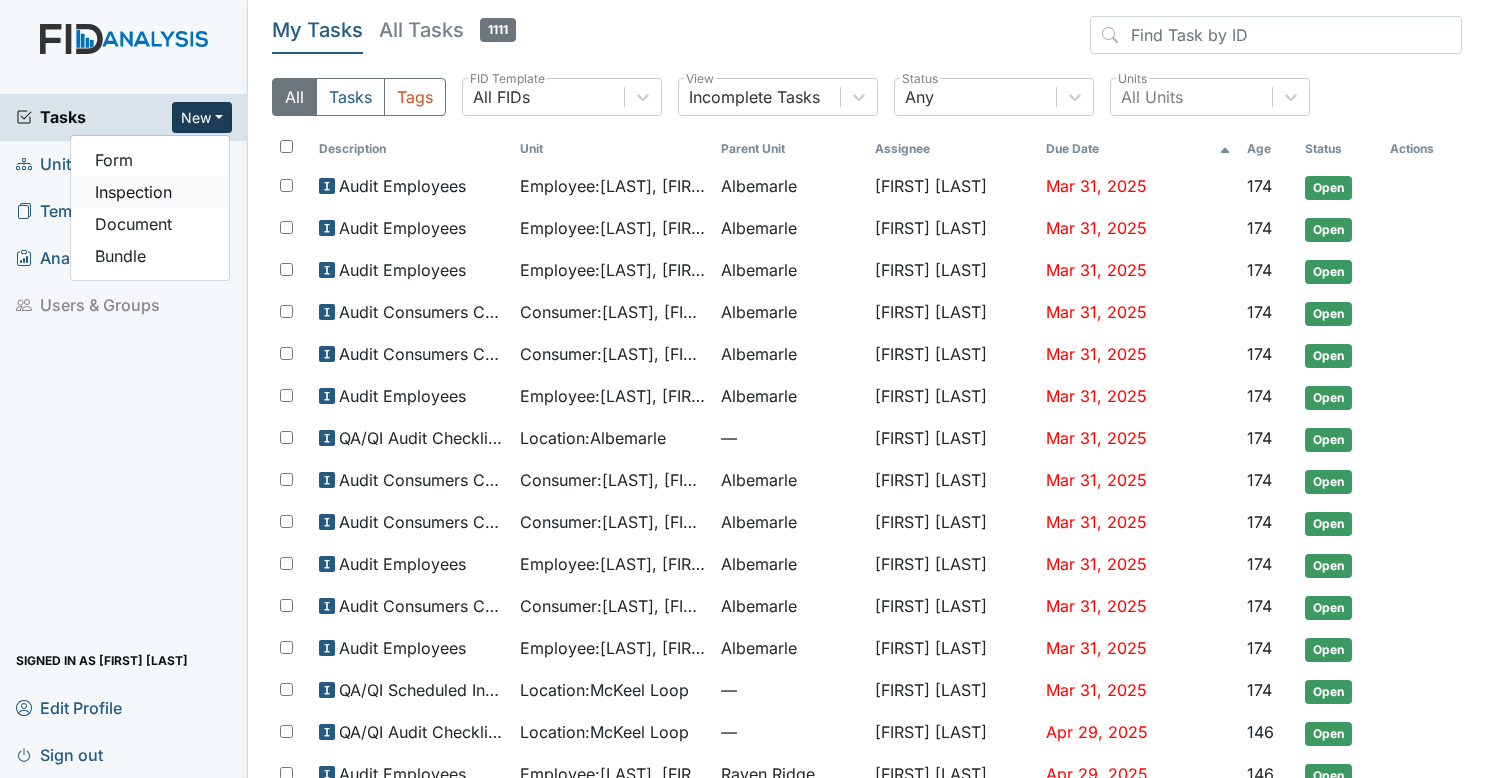 click on "Inspection" at bounding box center (150, 192) 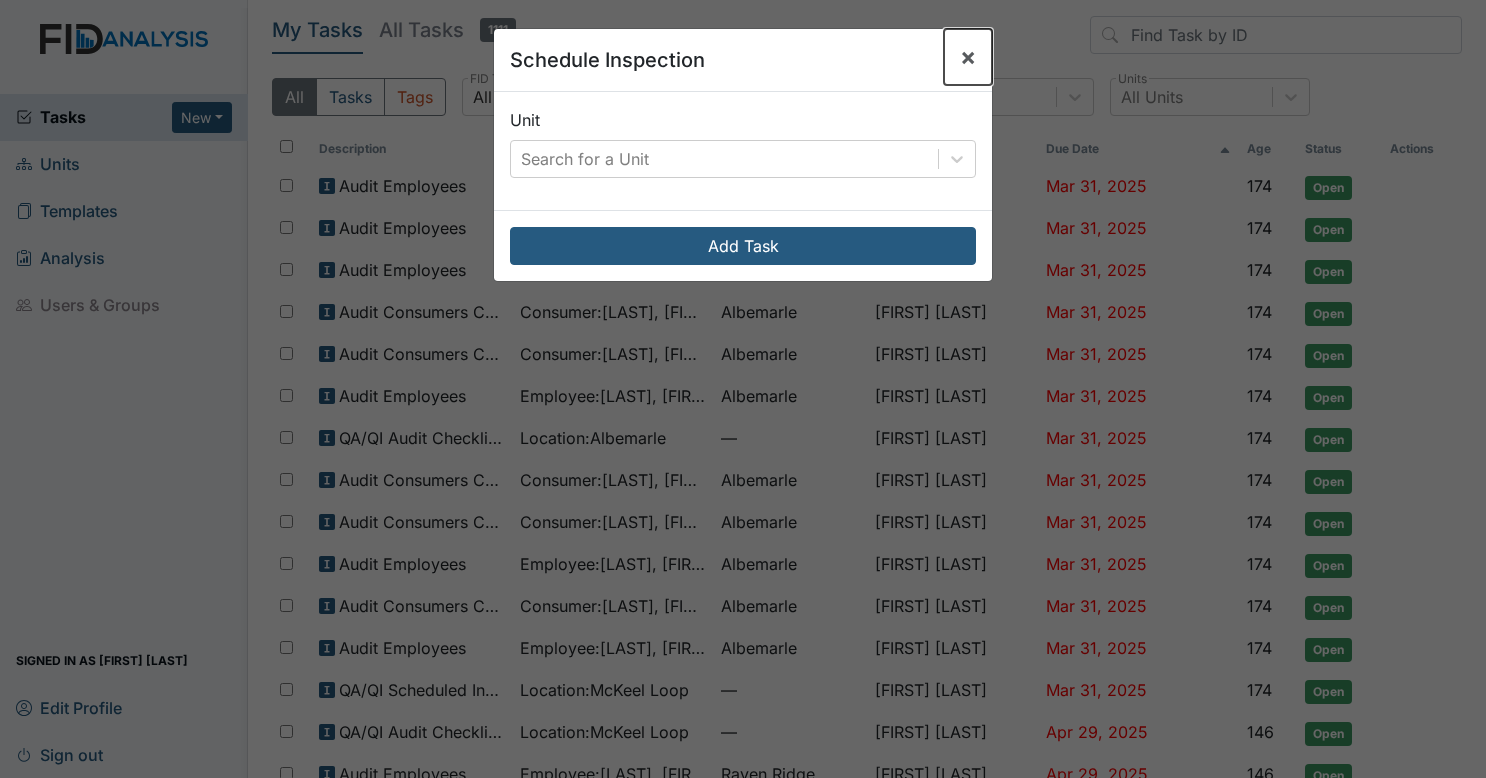click on "×" at bounding box center (968, 56) 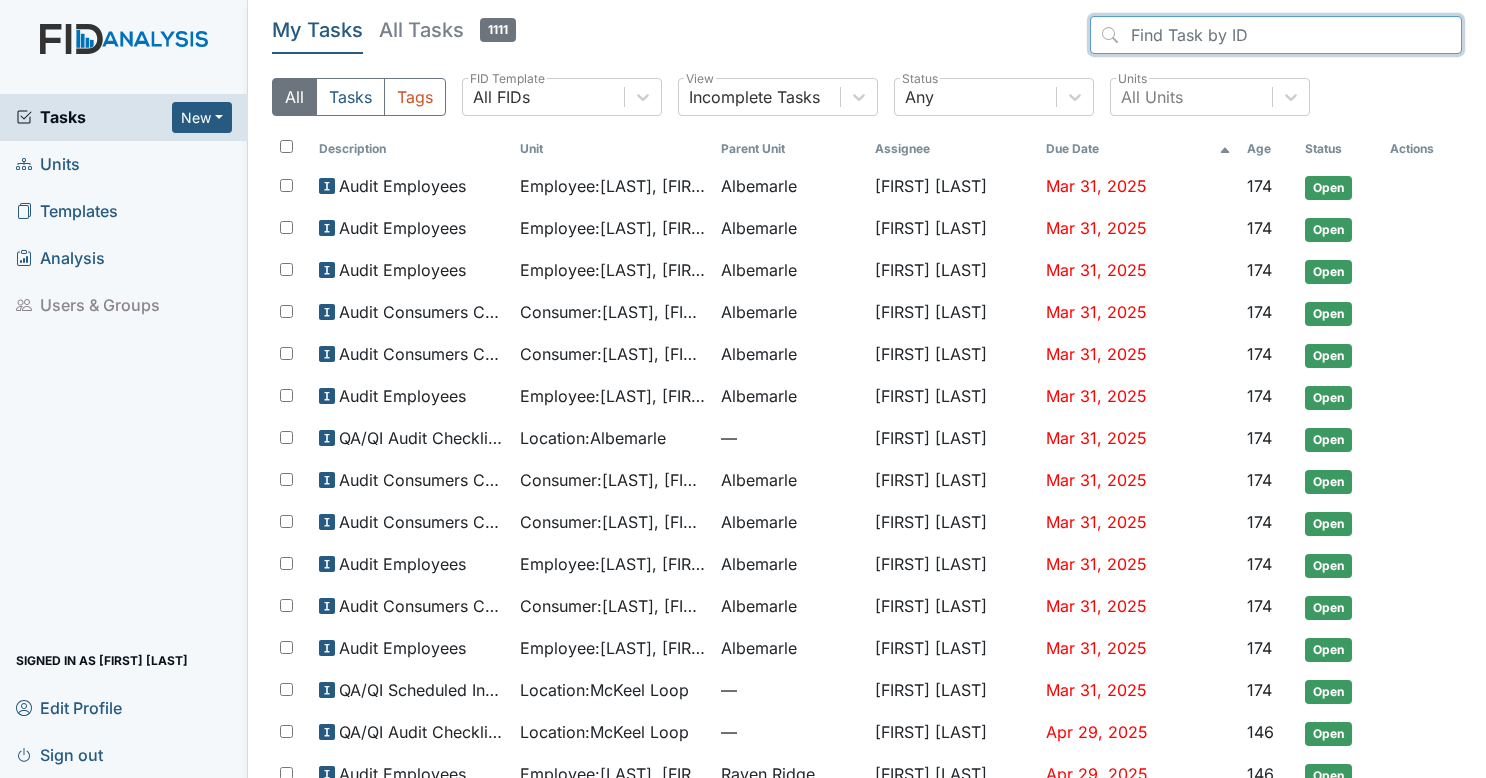 click at bounding box center (1276, 35) 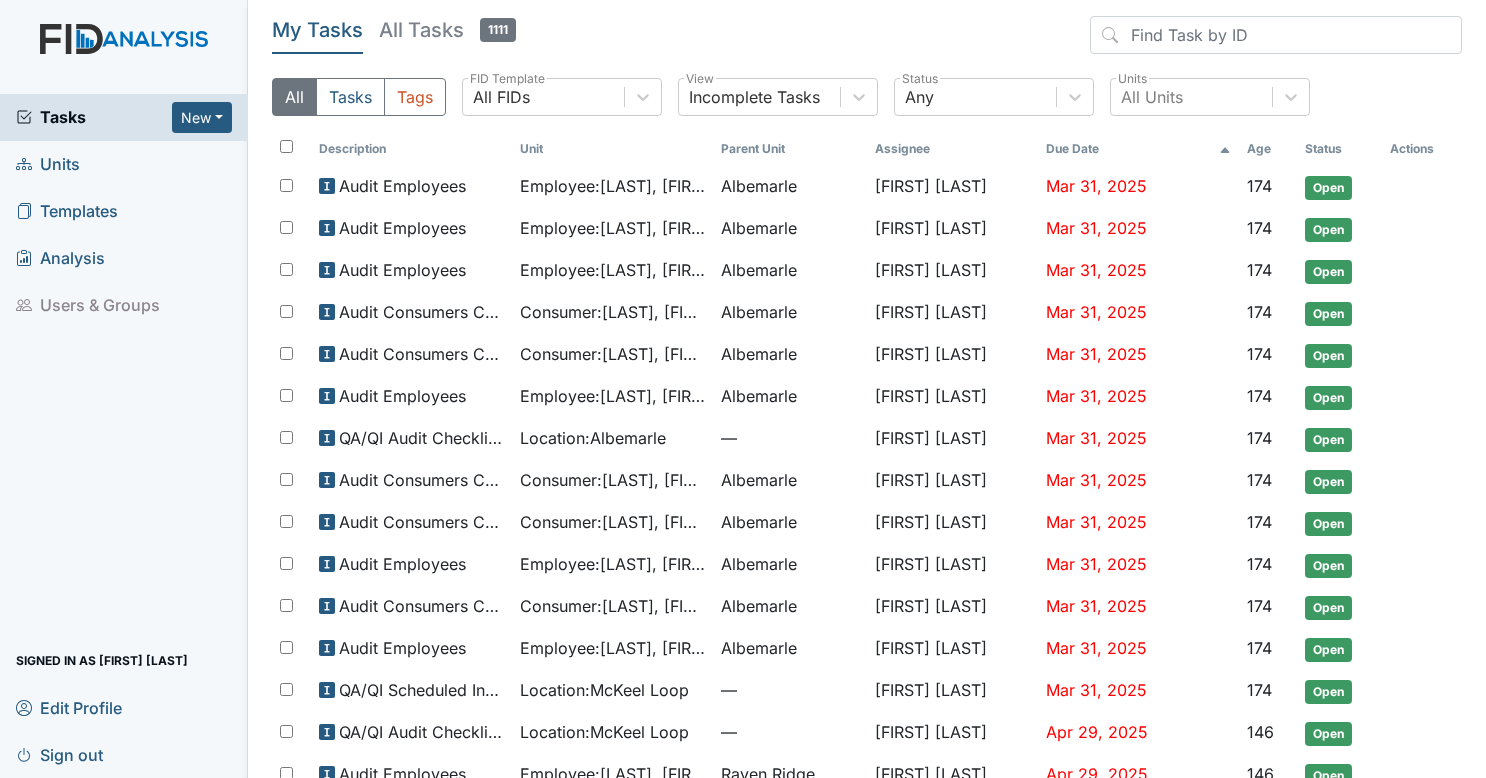 click on "Units" at bounding box center (124, 164) 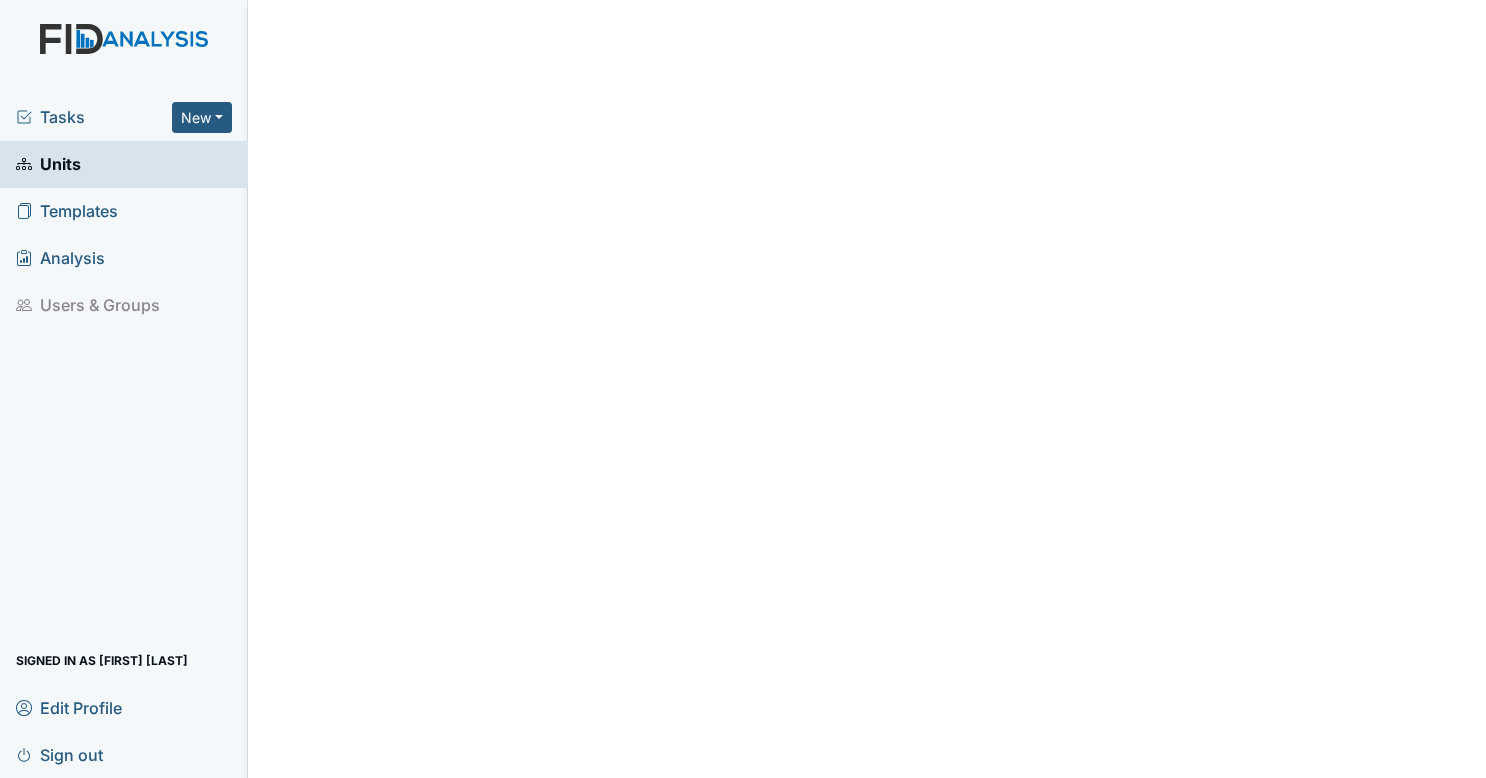 scroll, scrollTop: 0, scrollLeft: 0, axis: both 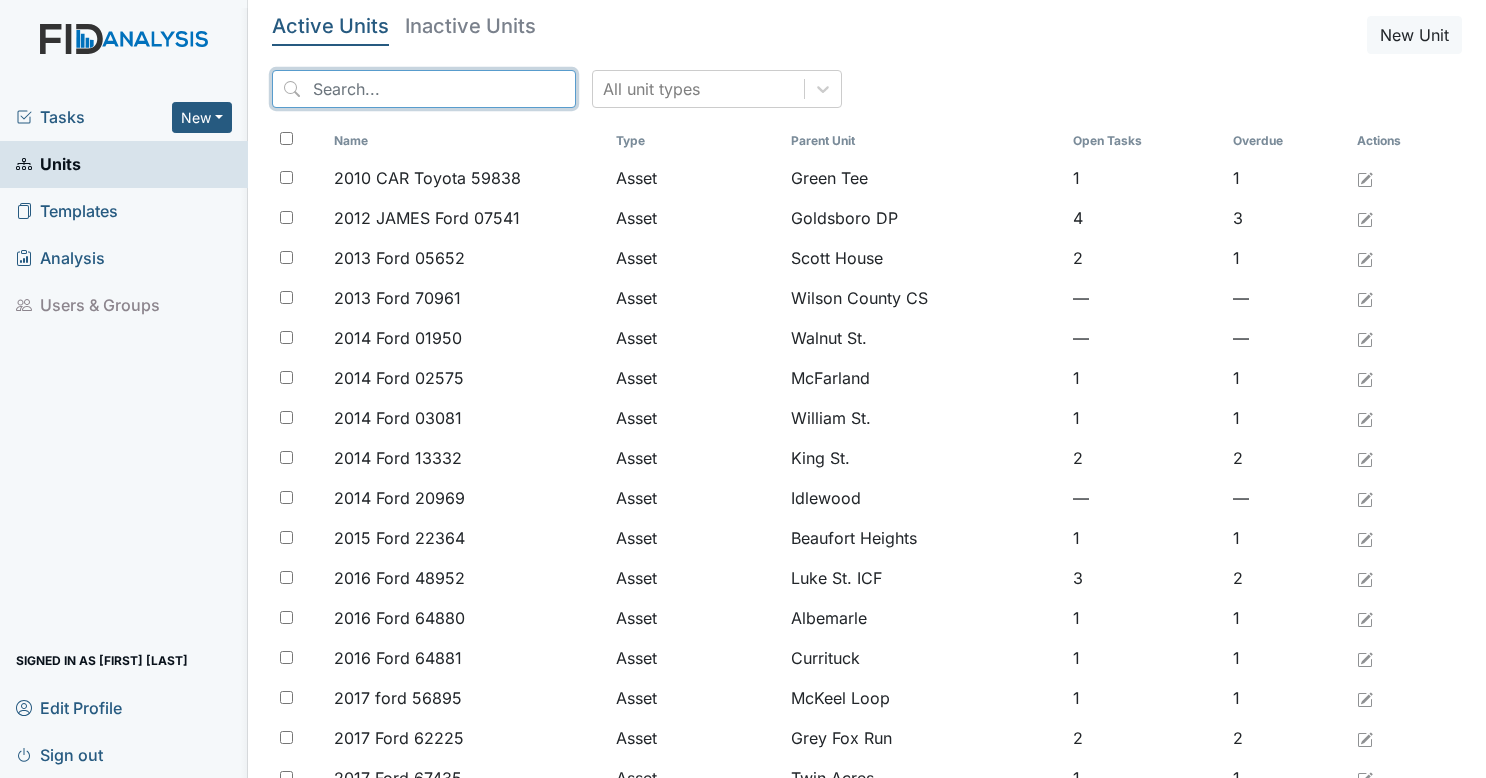 click at bounding box center [424, 89] 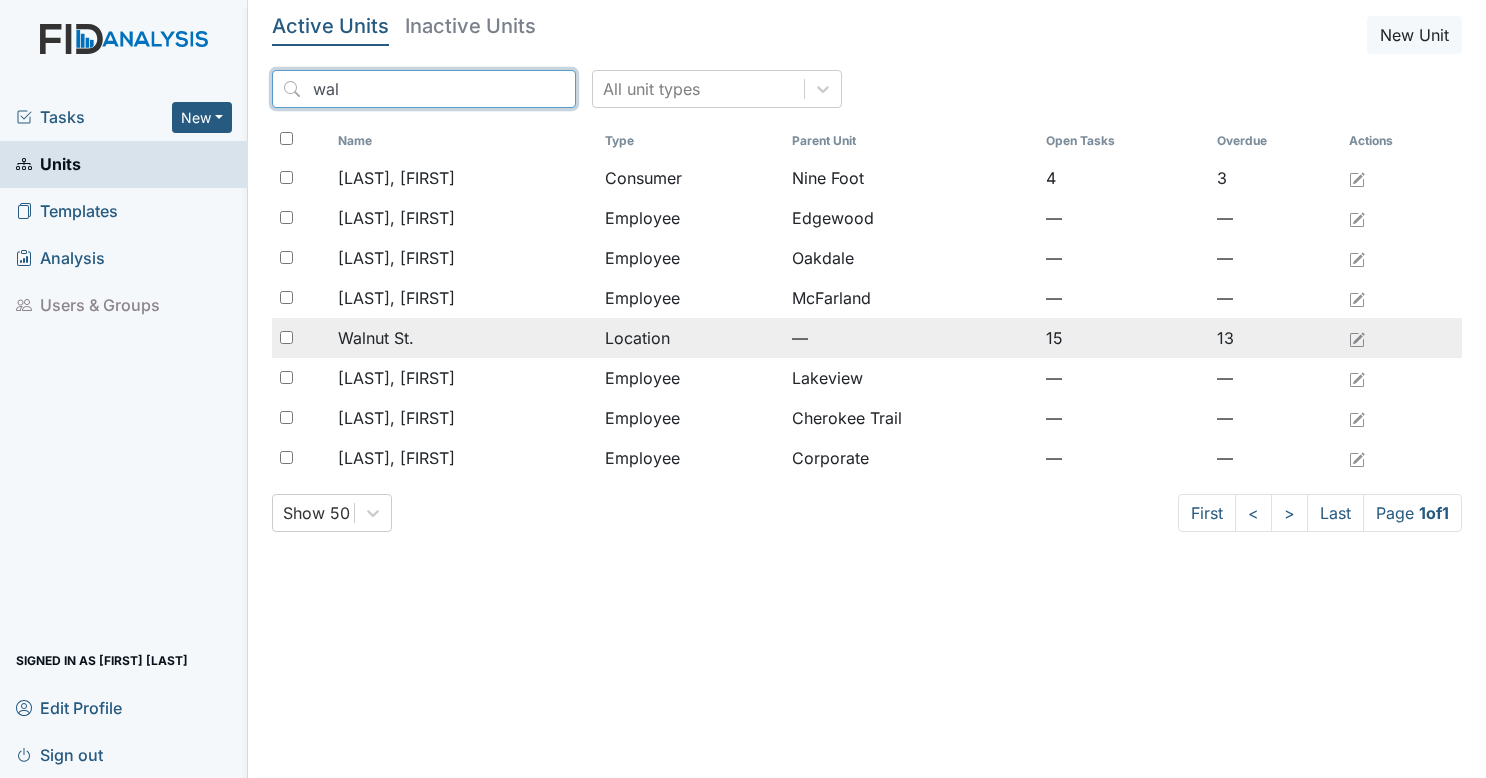type on "wal" 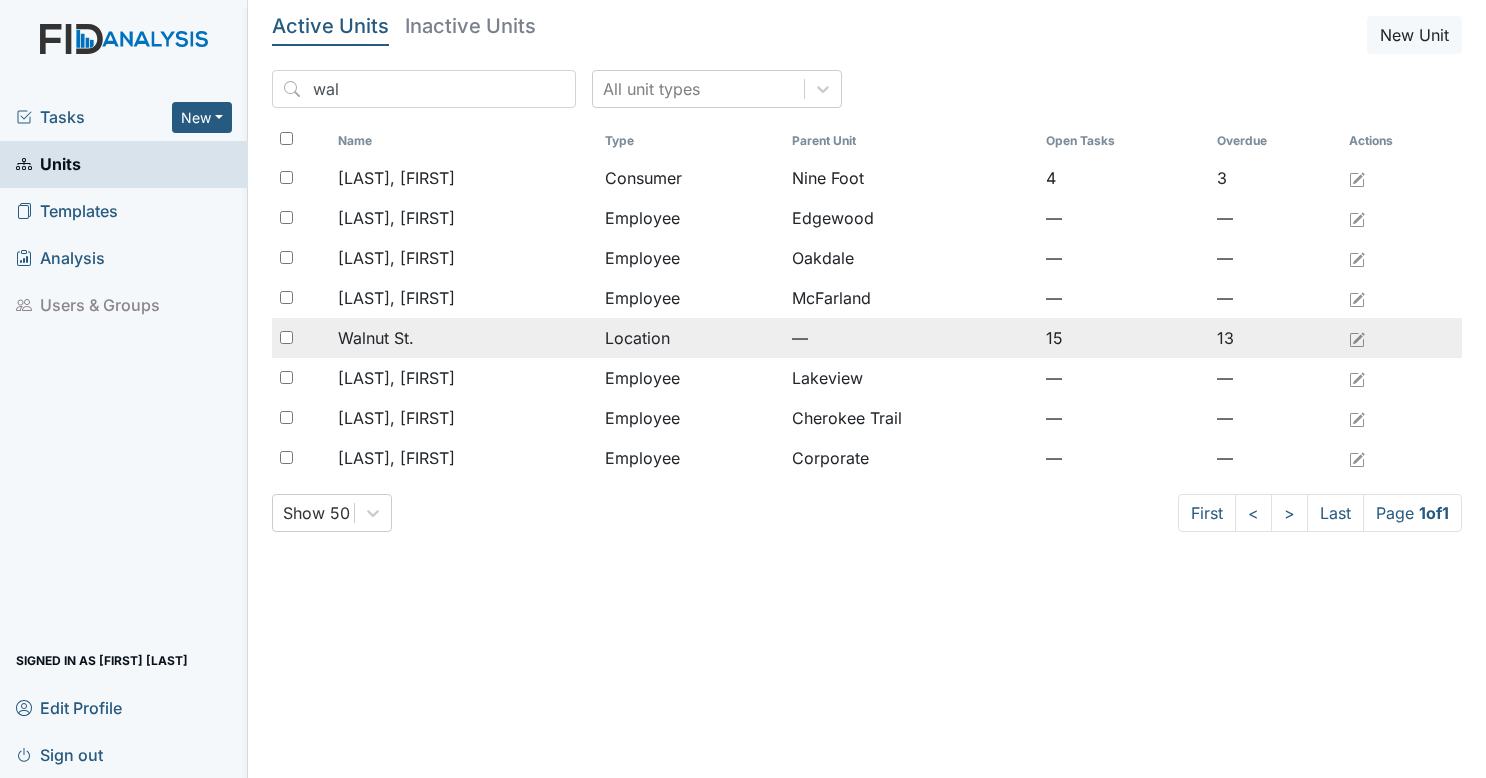 click on "Walnut St." at bounding box center [463, 338] 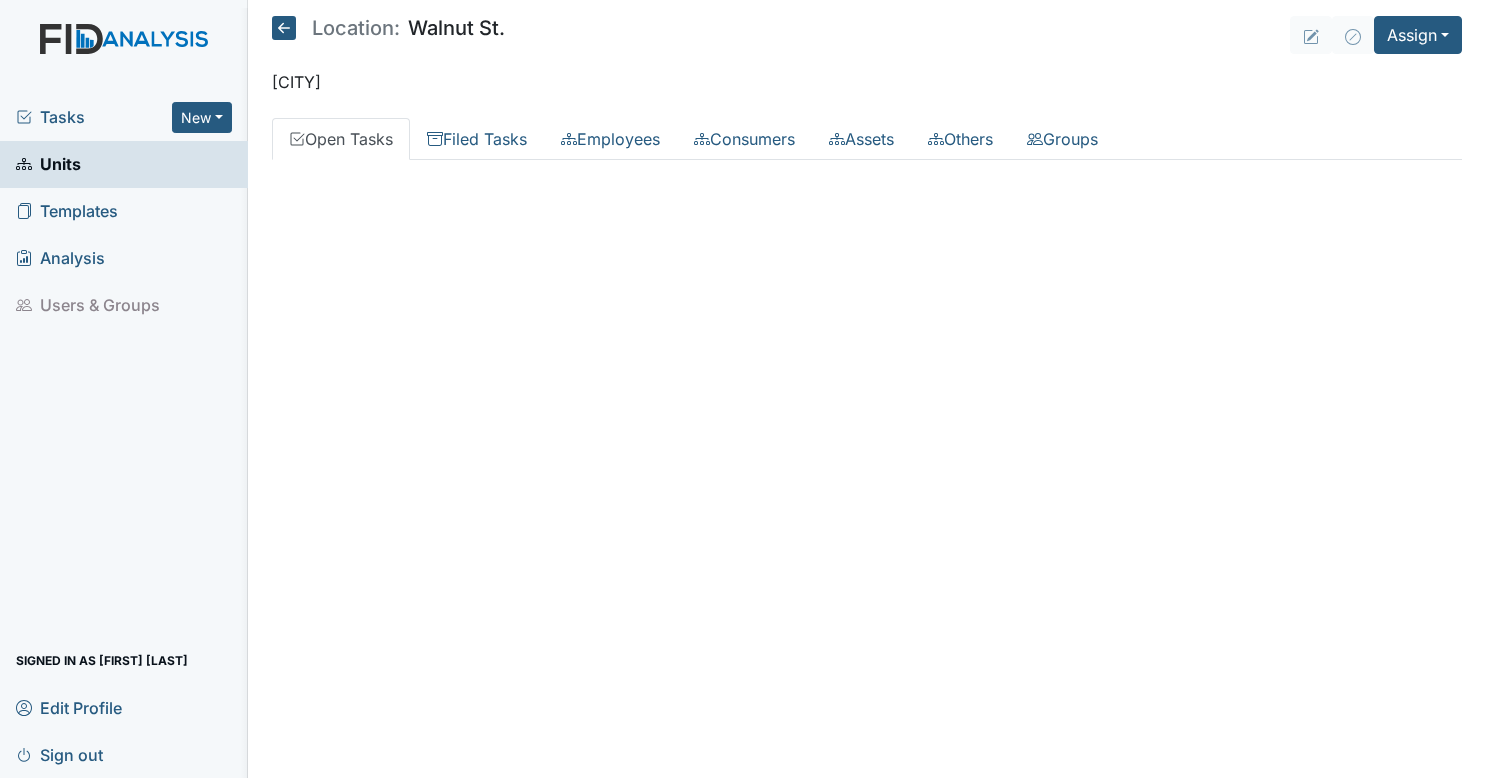 scroll, scrollTop: 0, scrollLeft: 0, axis: both 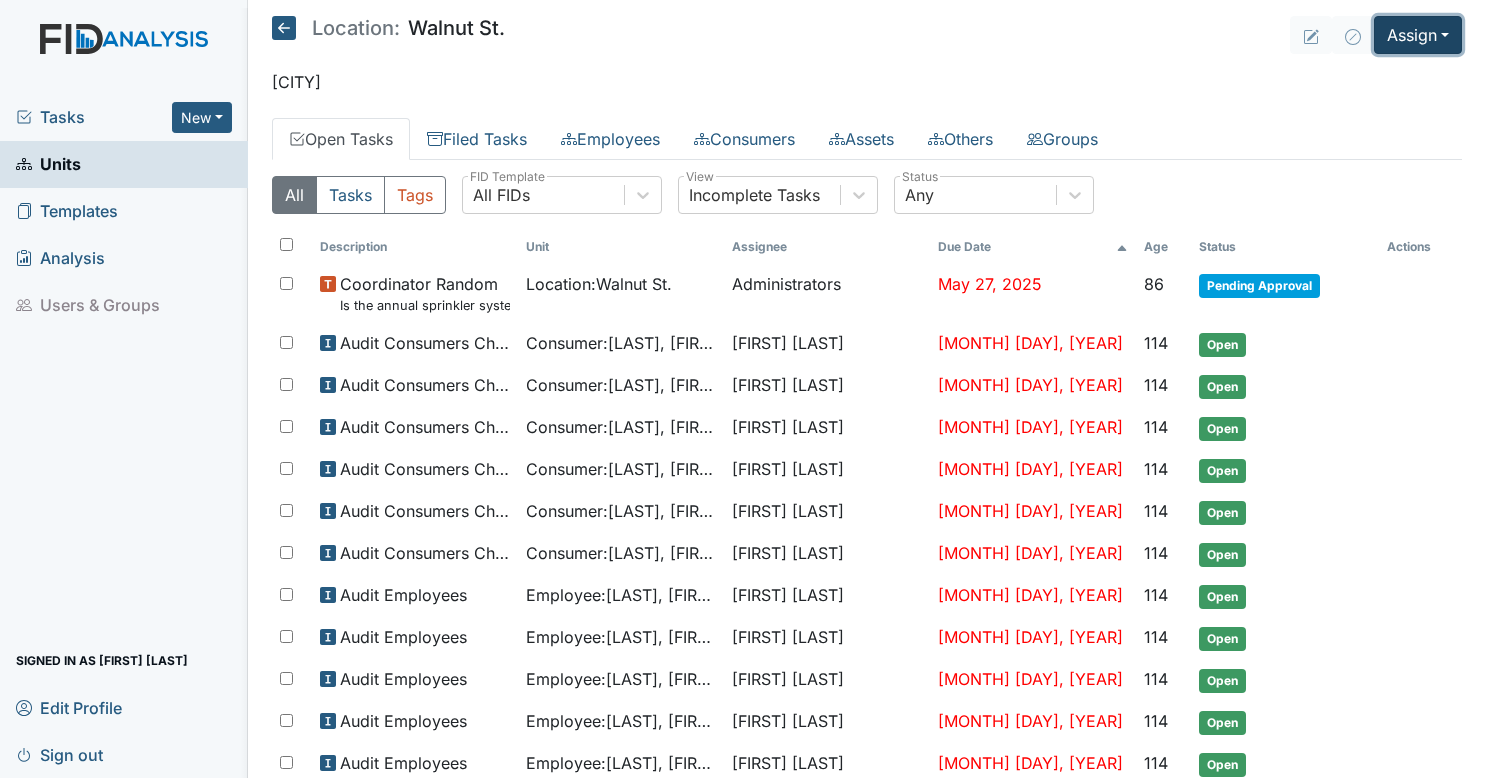 click on "Assign" at bounding box center (1418, 35) 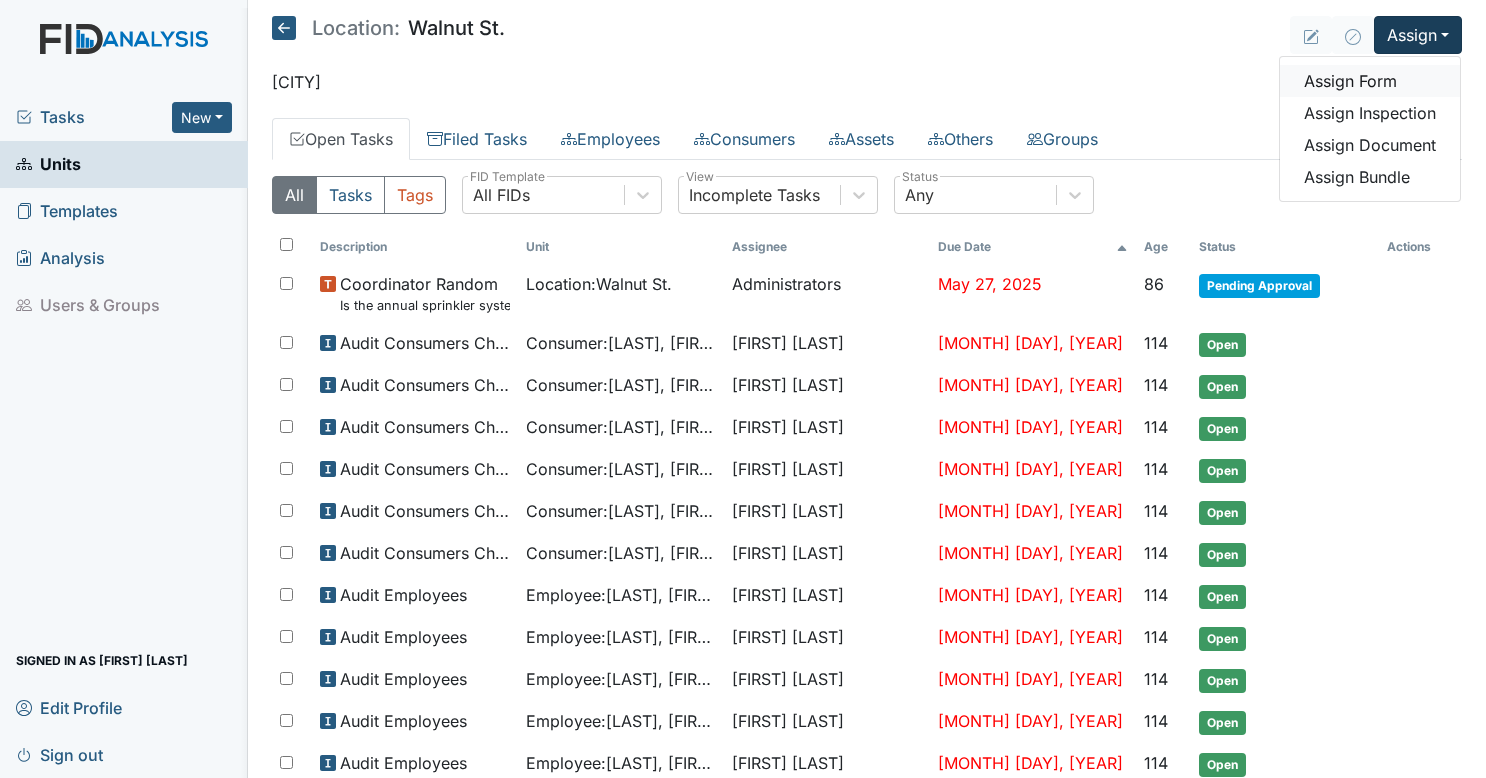 click on "Assign Form" at bounding box center (1370, 81) 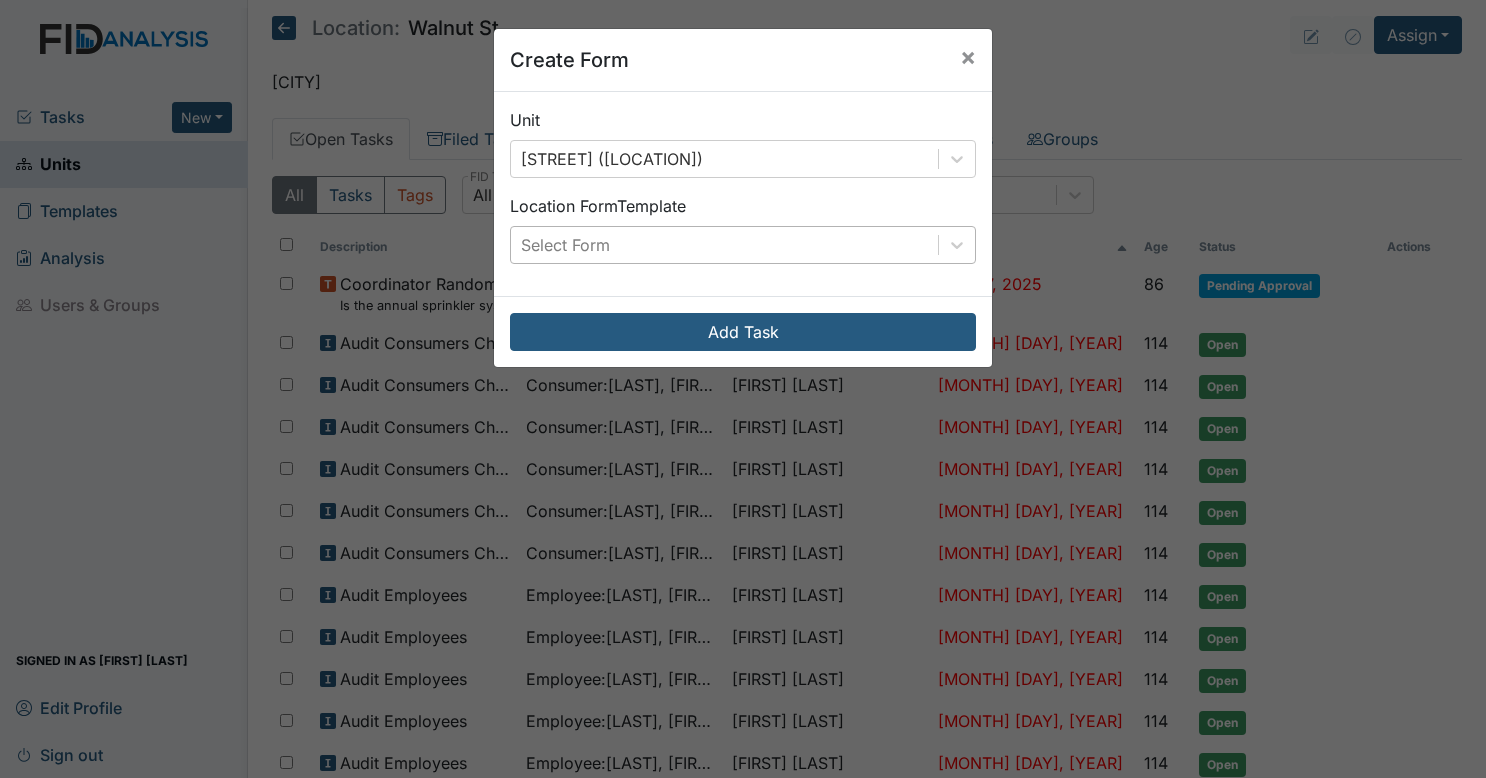 click on "Select Form" at bounding box center [724, 245] 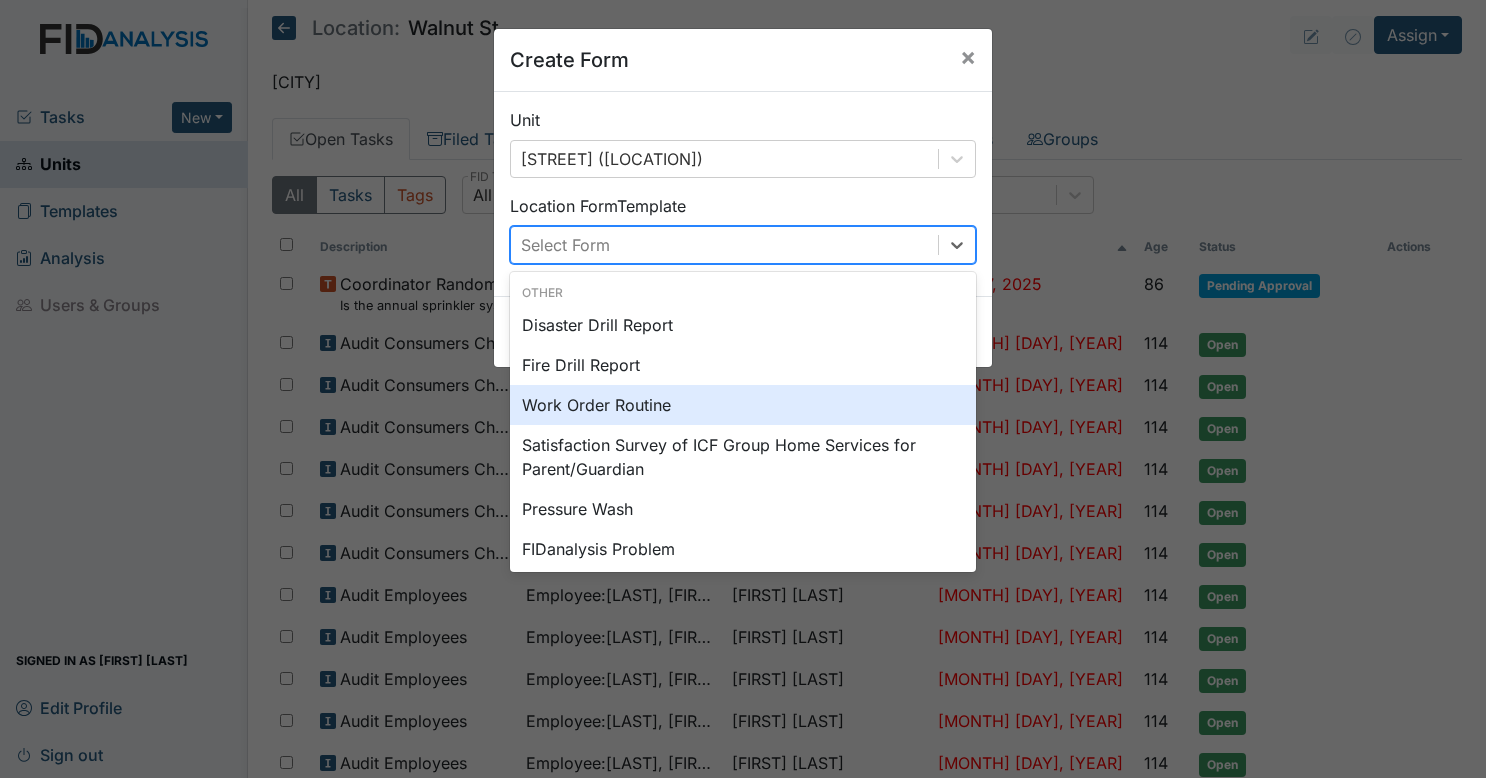 click on "Work Order Routine" at bounding box center [743, 405] 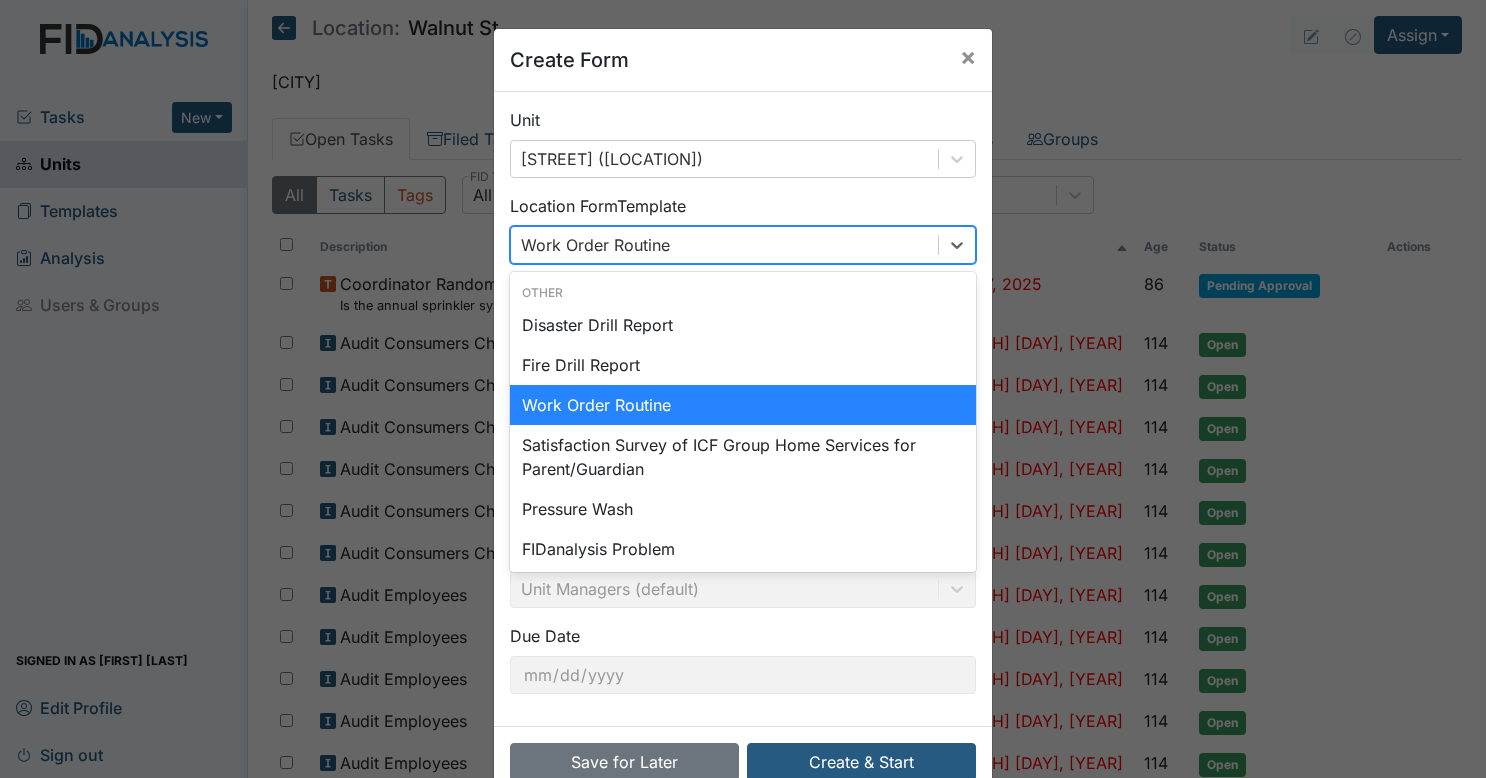 click on "Work Order Routine" at bounding box center [724, 245] 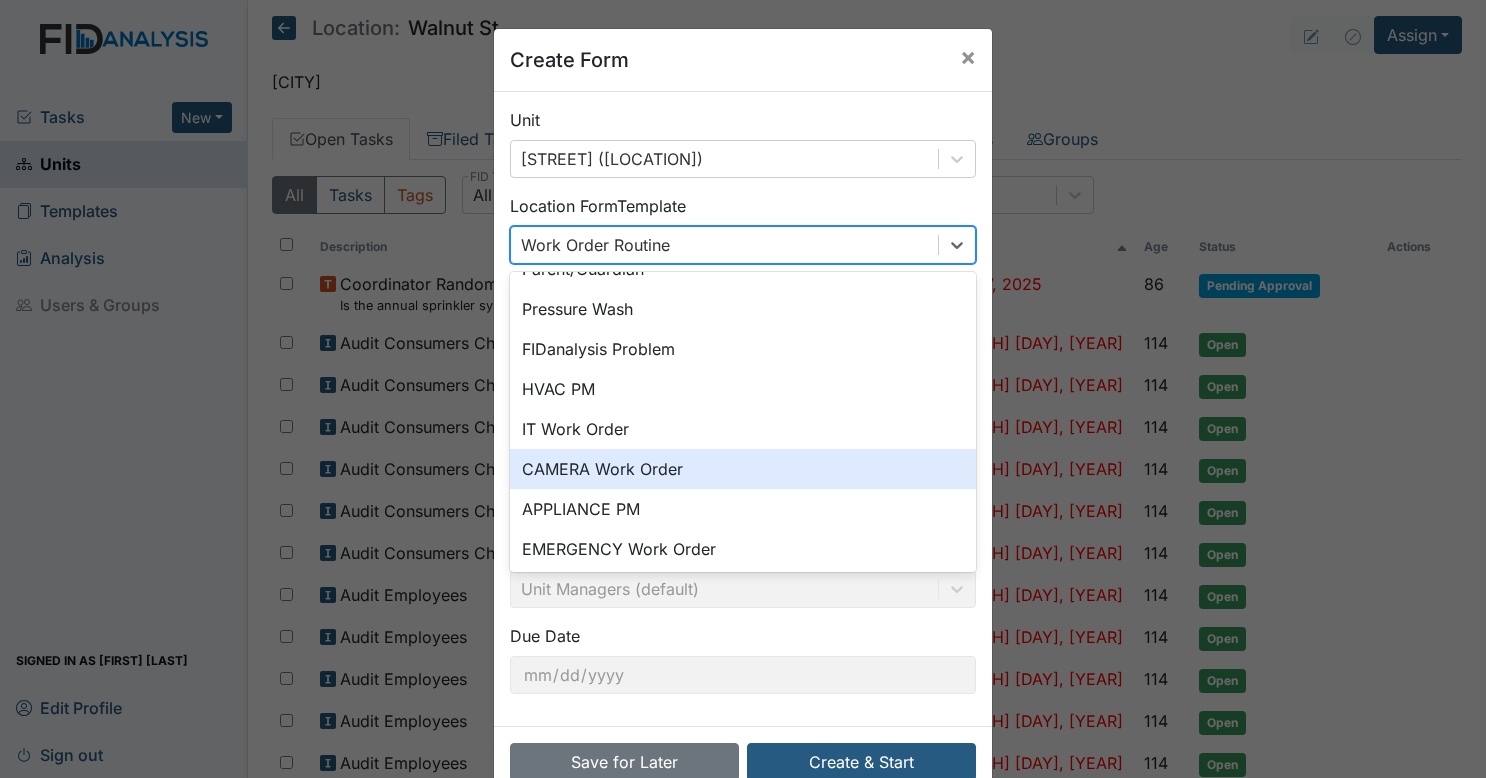 scroll, scrollTop: 249, scrollLeft: 0, axis: vertical 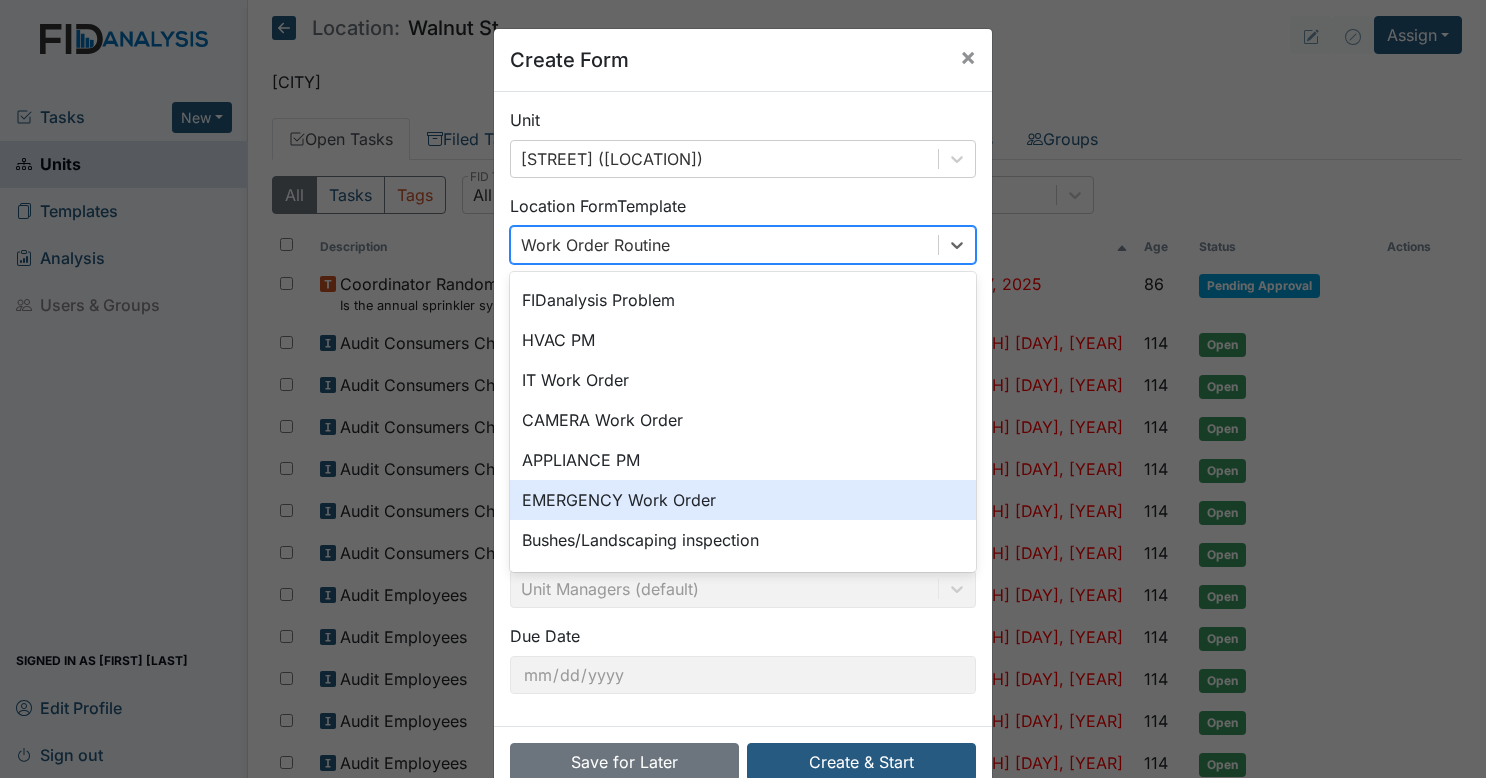 click on "EMERGENCY Work Order" at bounding box center (743, 500) 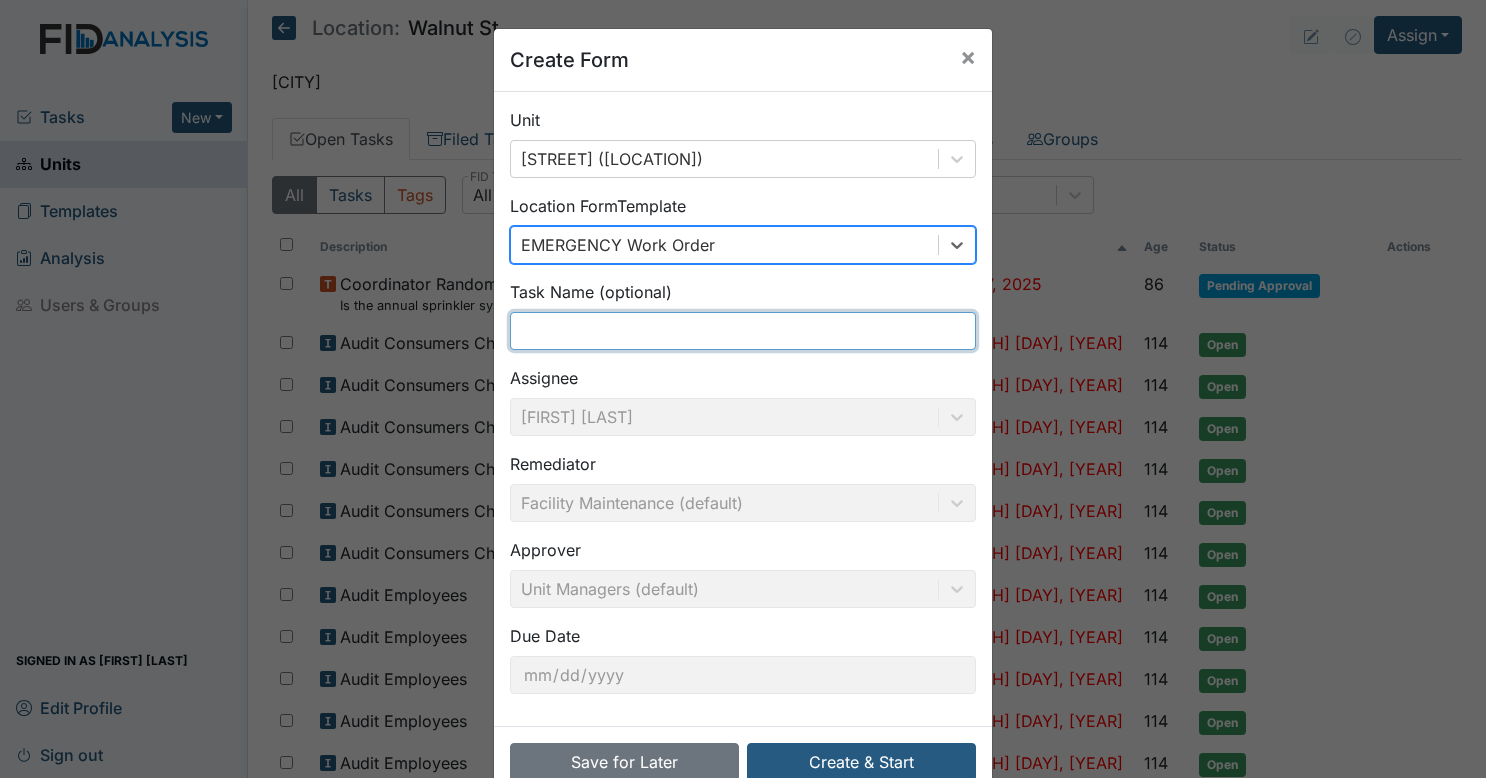 click at bounding box center (743, 331) 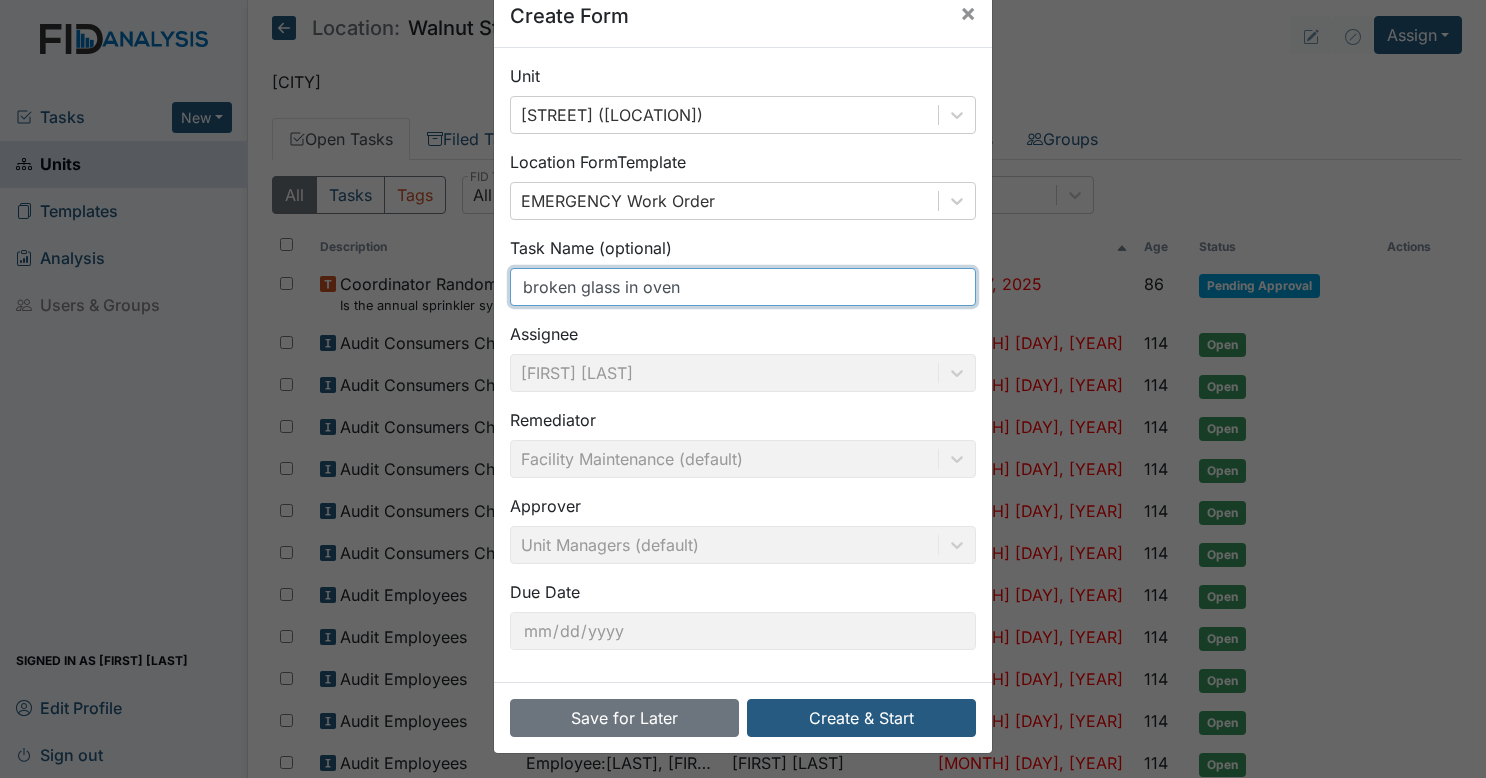 scroll, scrollTop: 46, scrollLeft: 0, axis: vertical 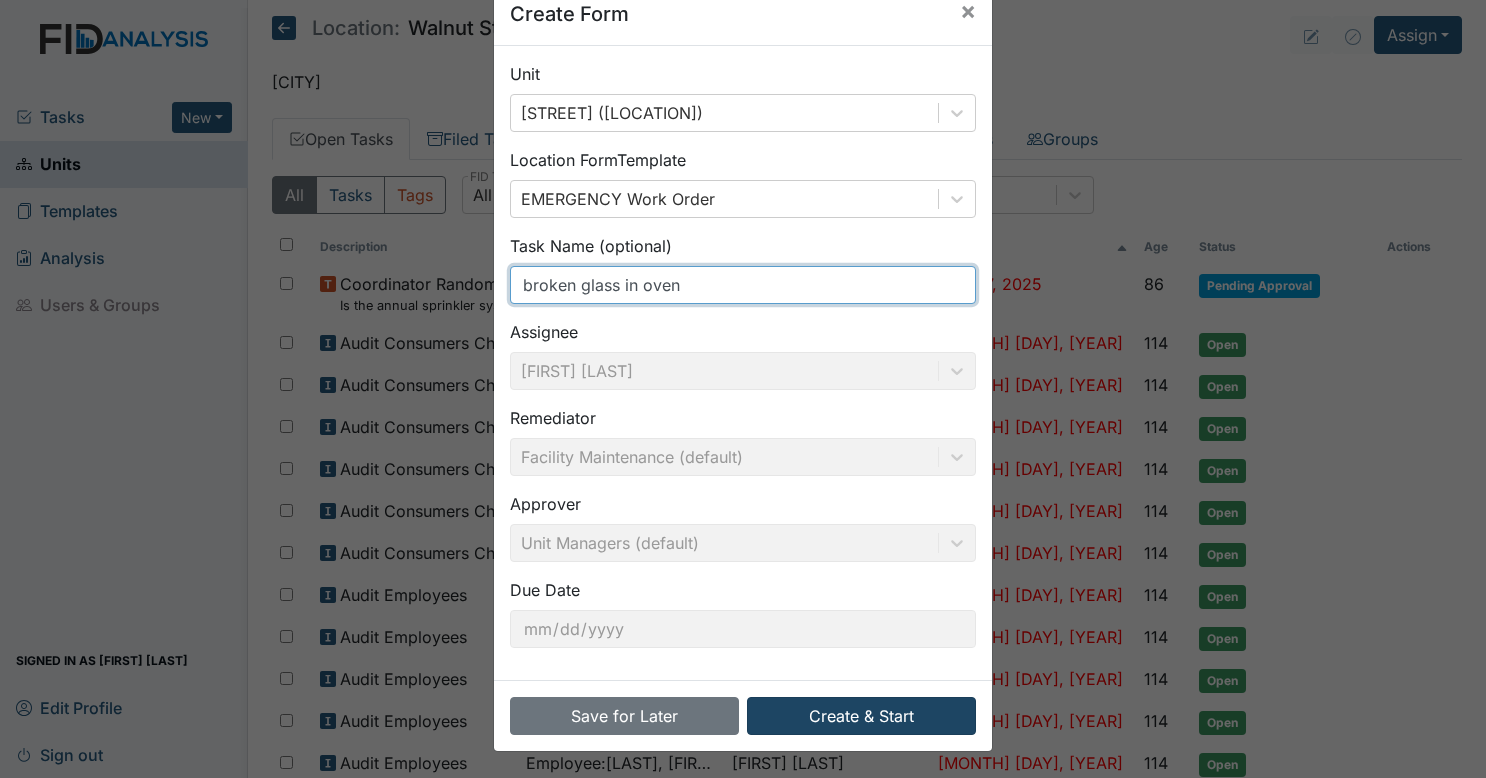 type on "broken glass in oven" 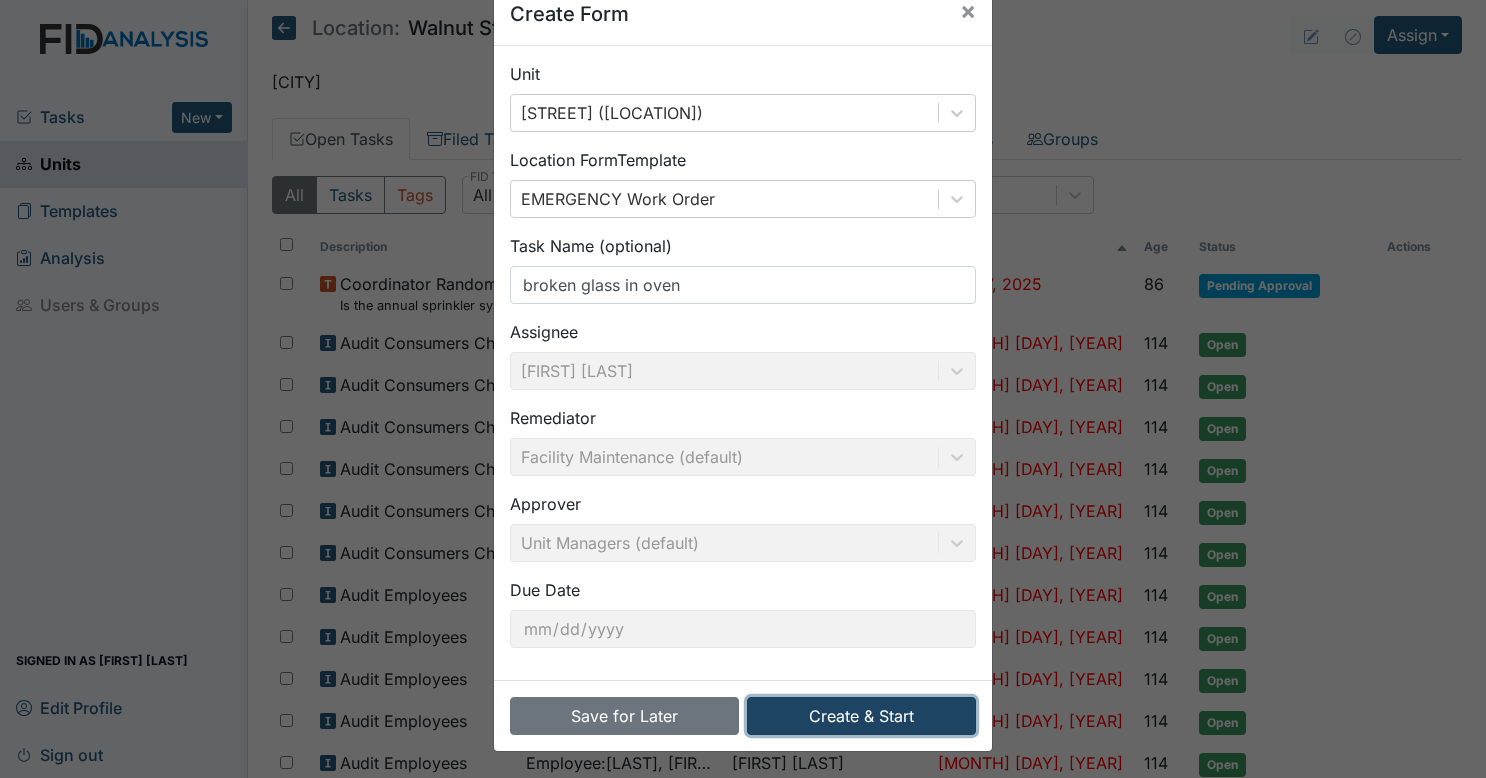 click on "Create & Start" at bounding box center (861, 716) 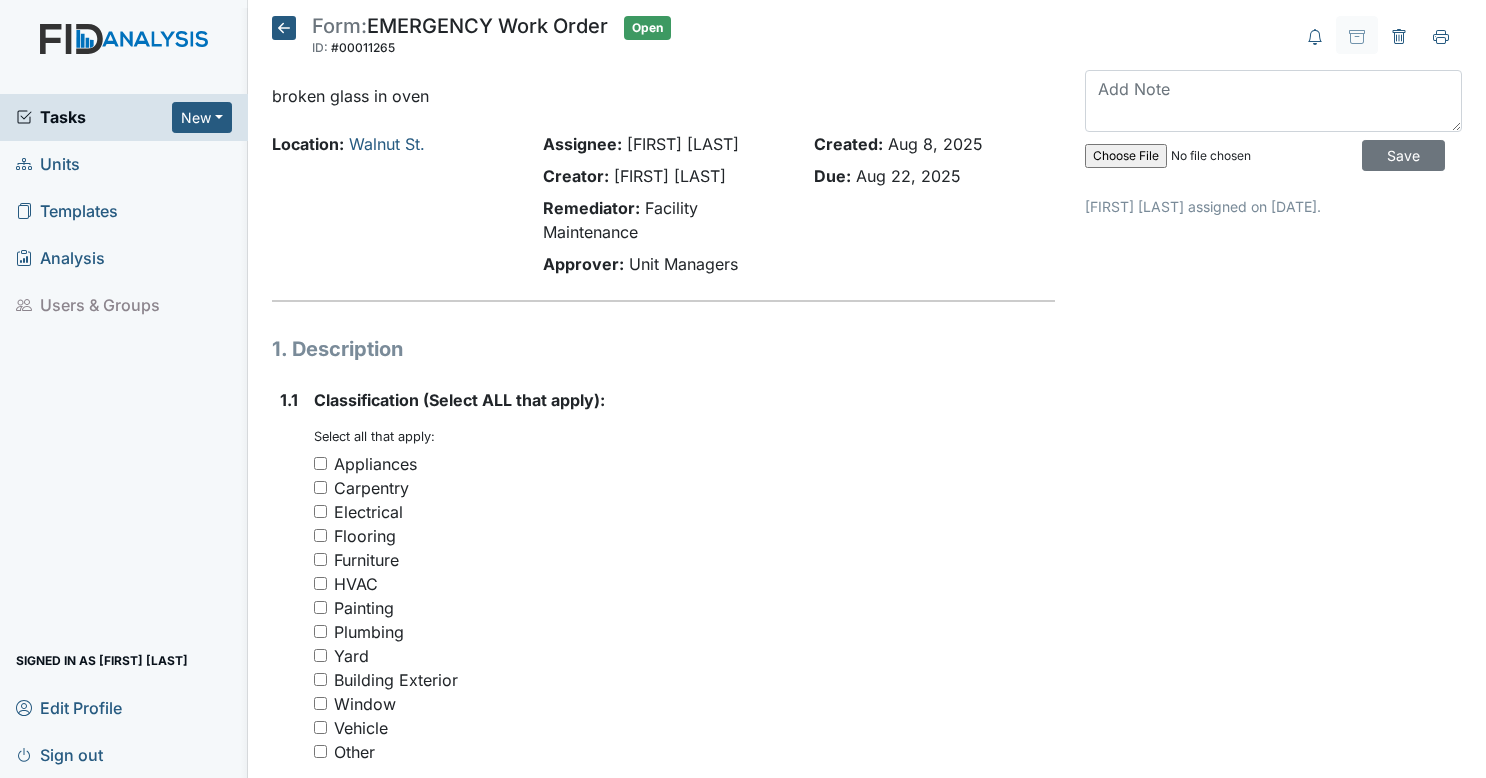 scroll, scrollTop: 0, scrollLeft: 0, axis: both 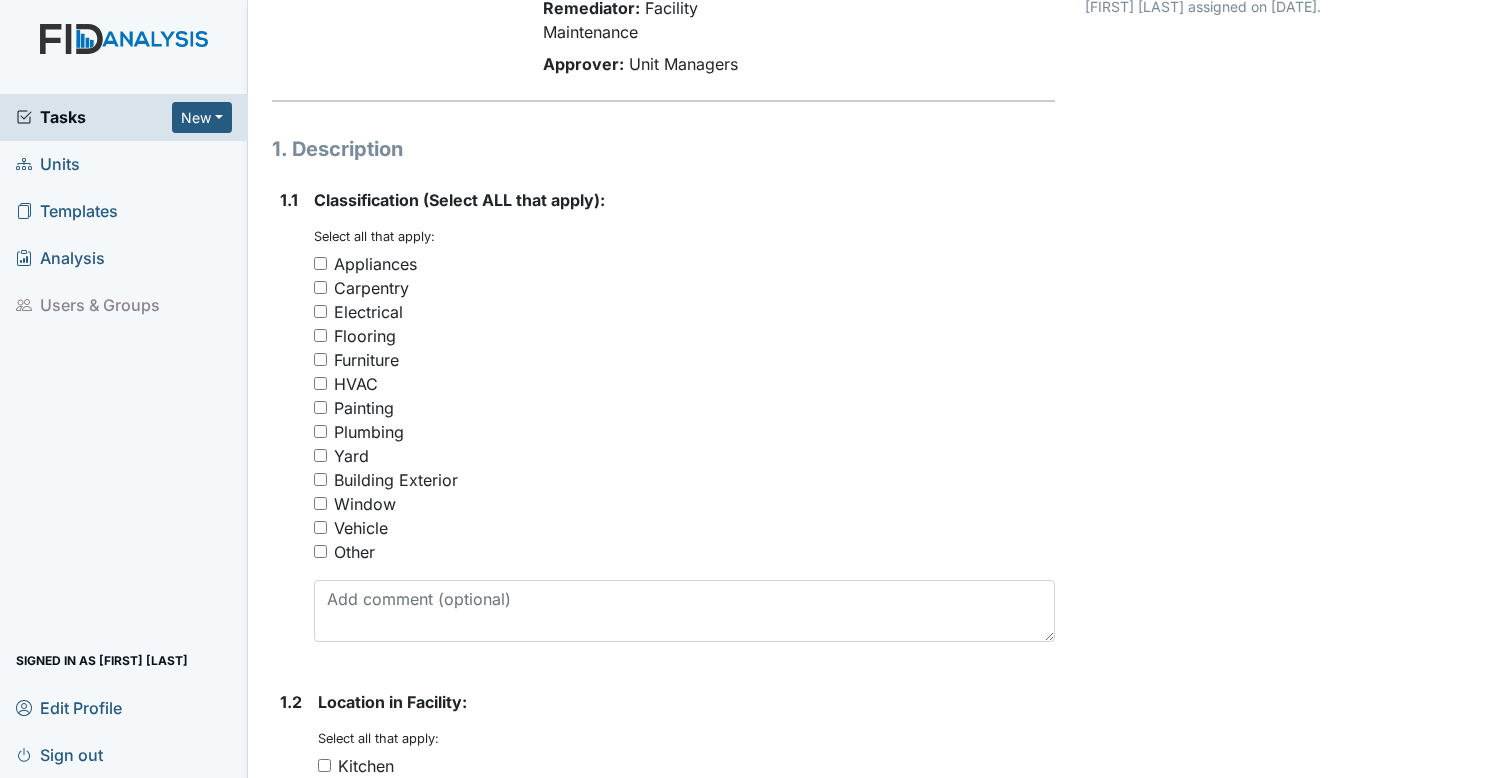 click on "Appliances" at bounding box center [685, 264] 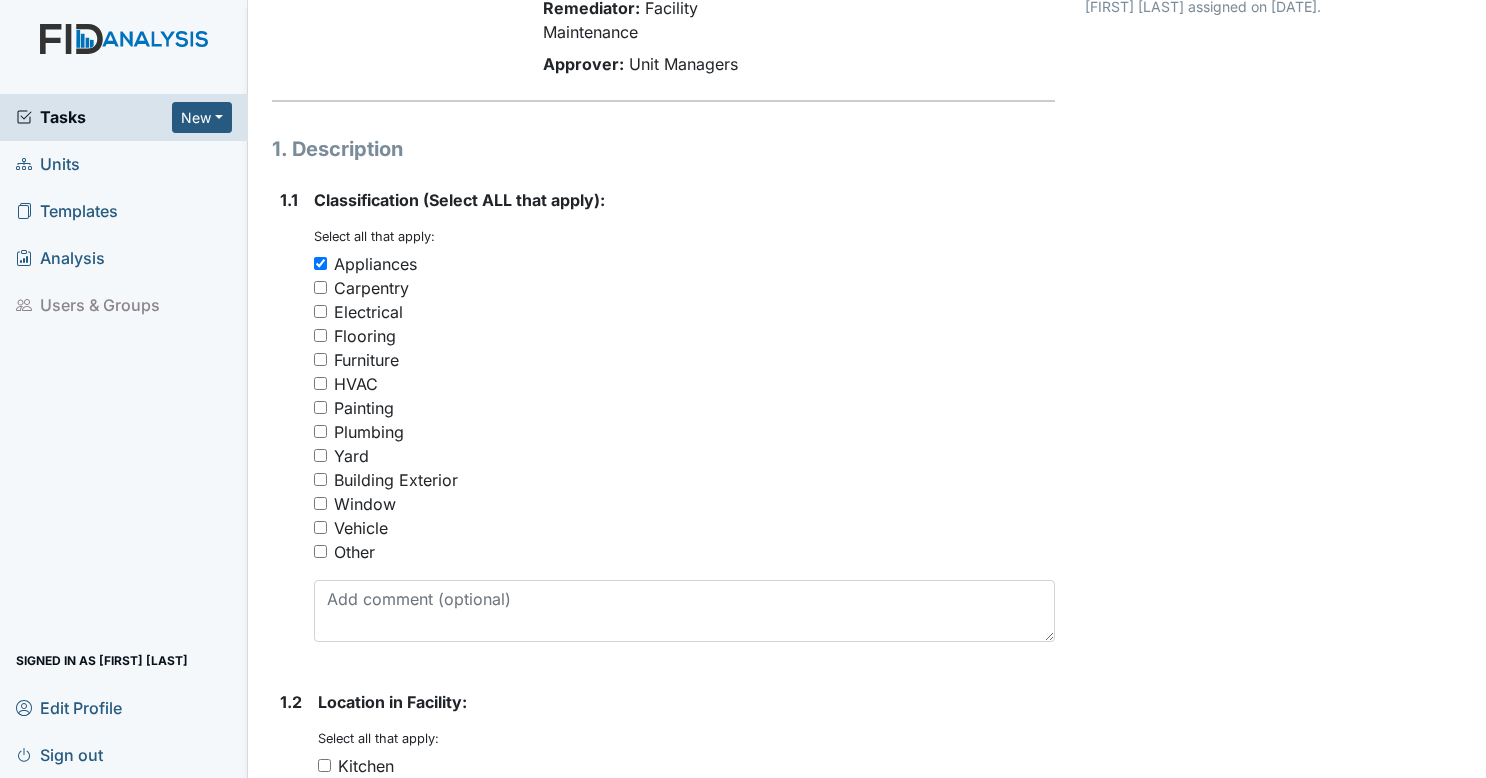 click on "Carpentry" at bounding box center [685, 288] 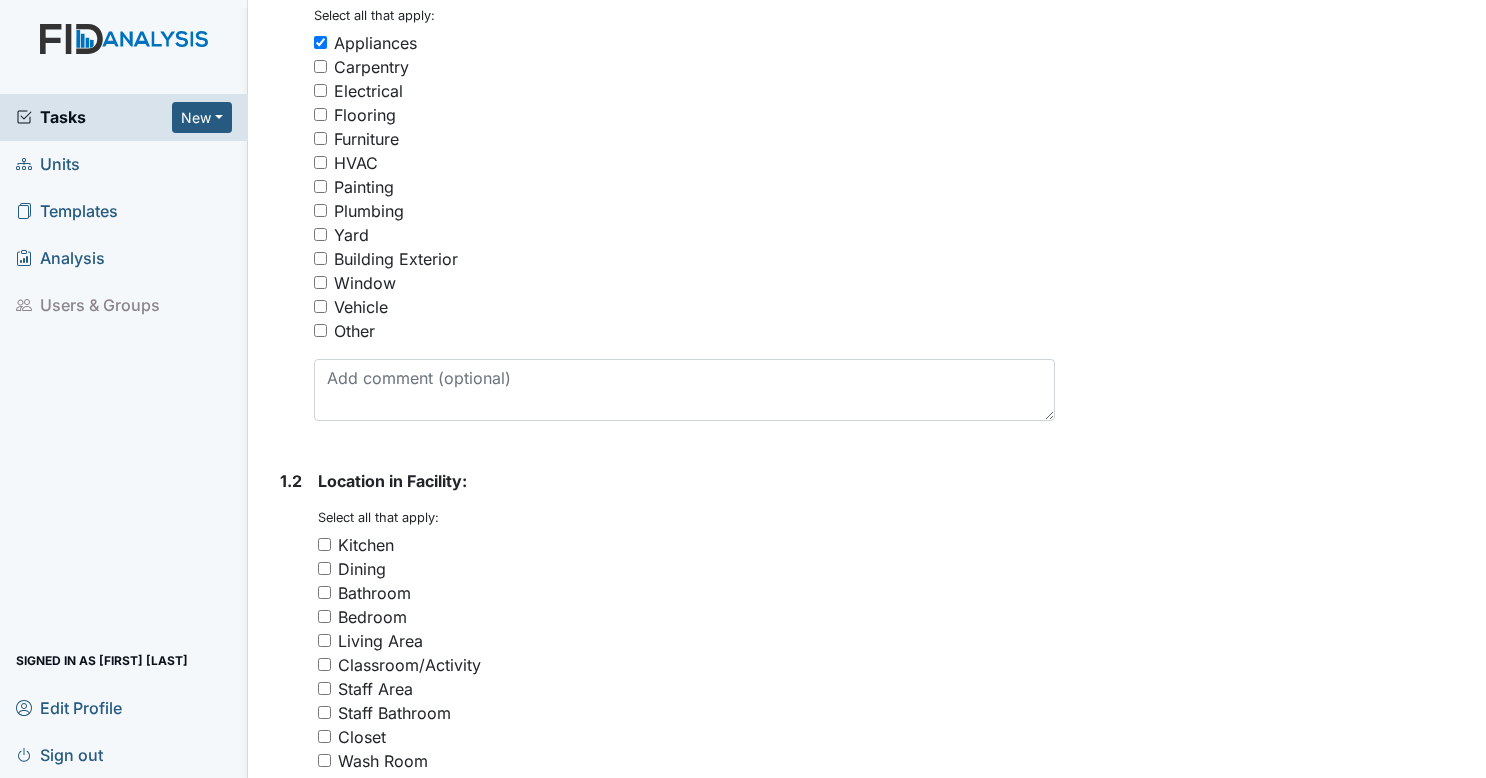 scroll, scrollTop: 700, scrollLeft: 0, axis: vertical 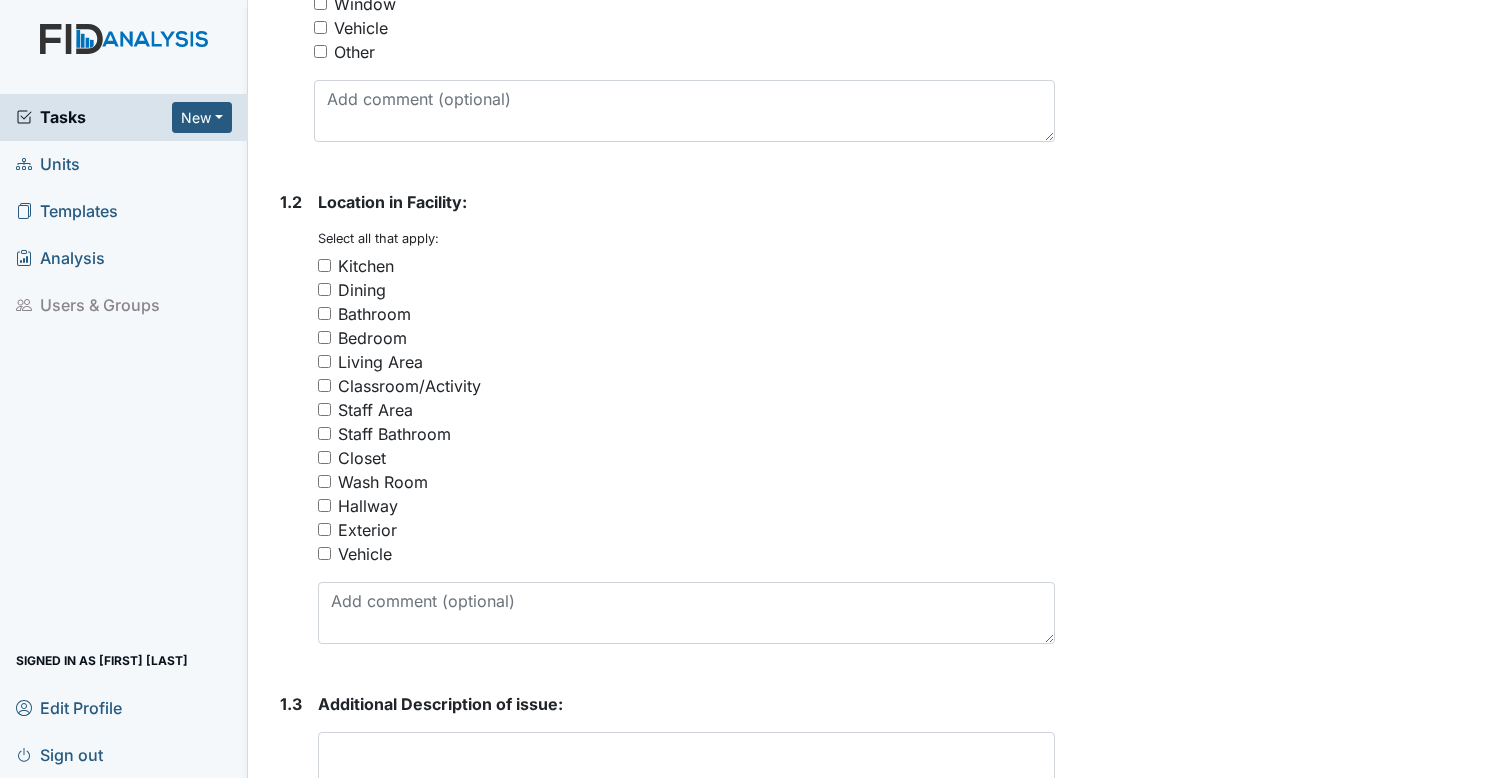 click on "Kitchen" at bounding box center [324, 265] 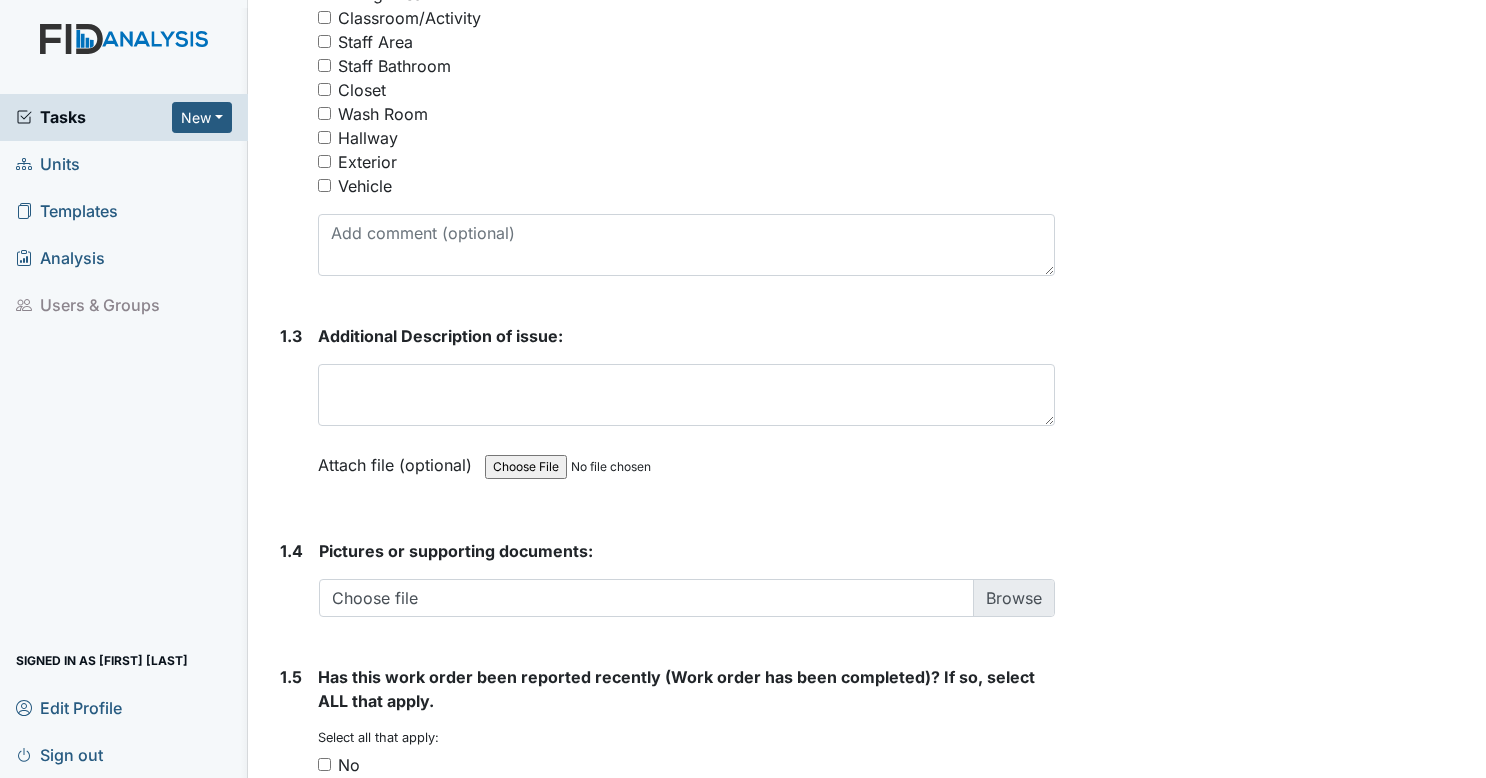 scroll, scrollTop: 1100, scrollLeft: 0, axis: vertical 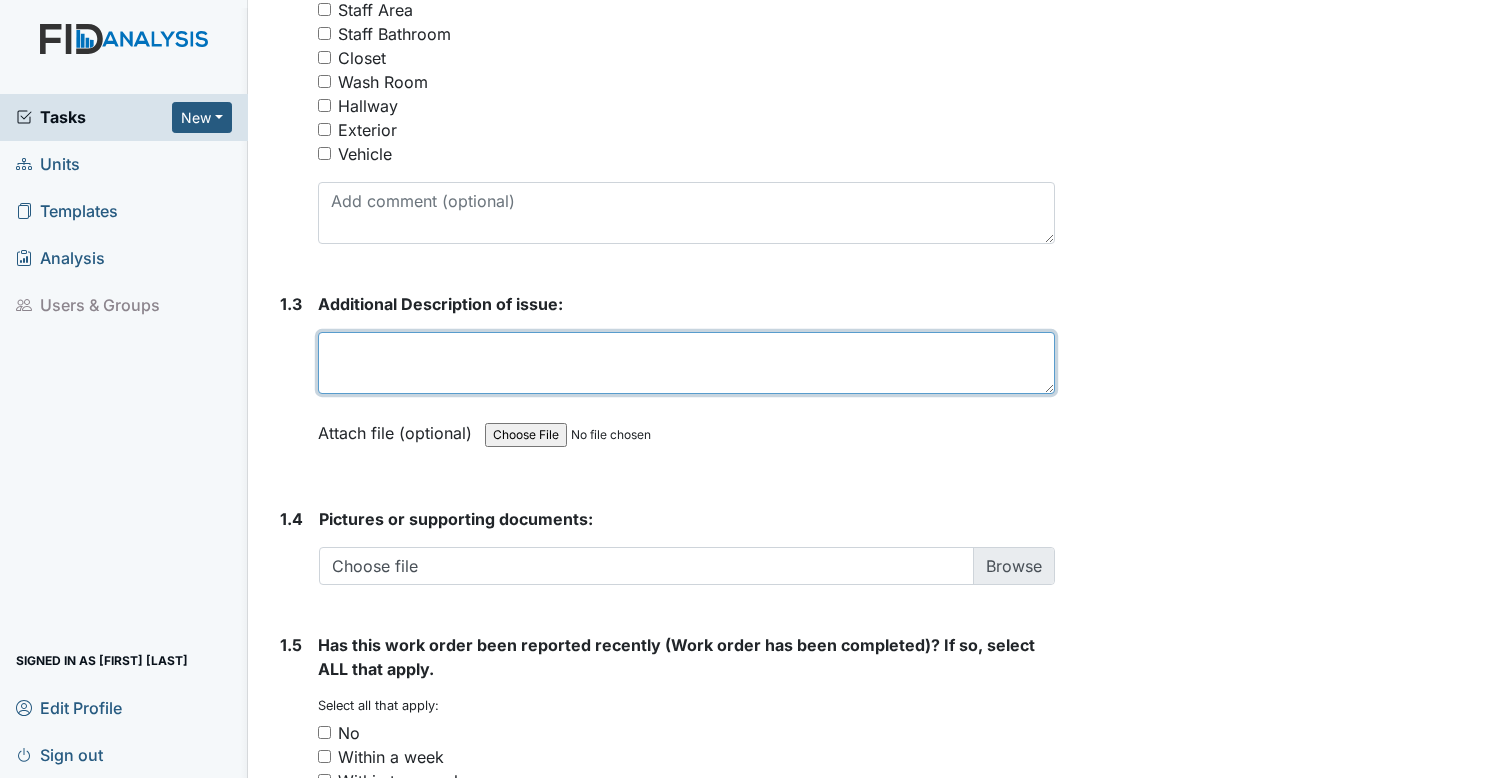 click at bounding box center (687, 363) 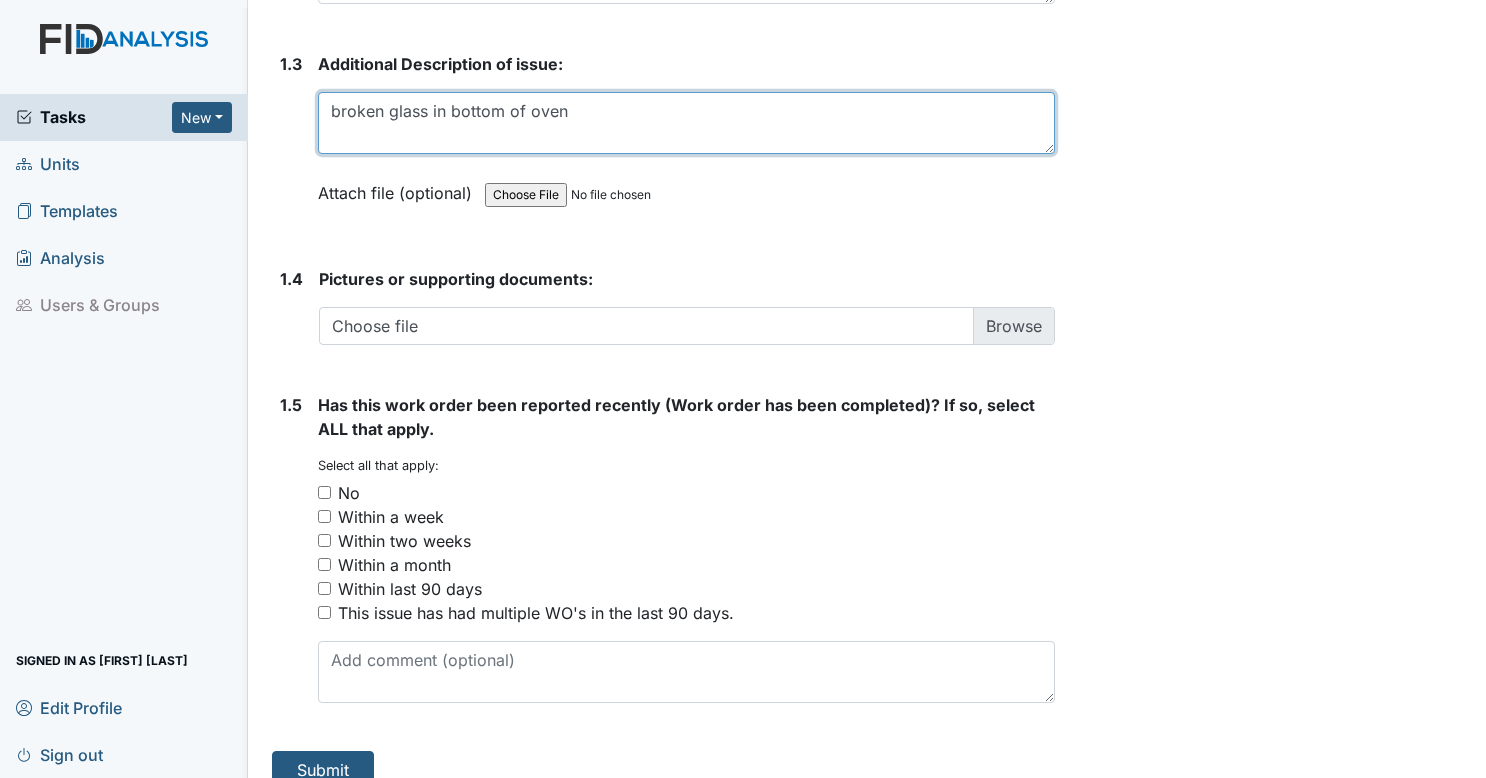scroll, scrollTop: 1362, scrollLeft: 0, axis: vertical 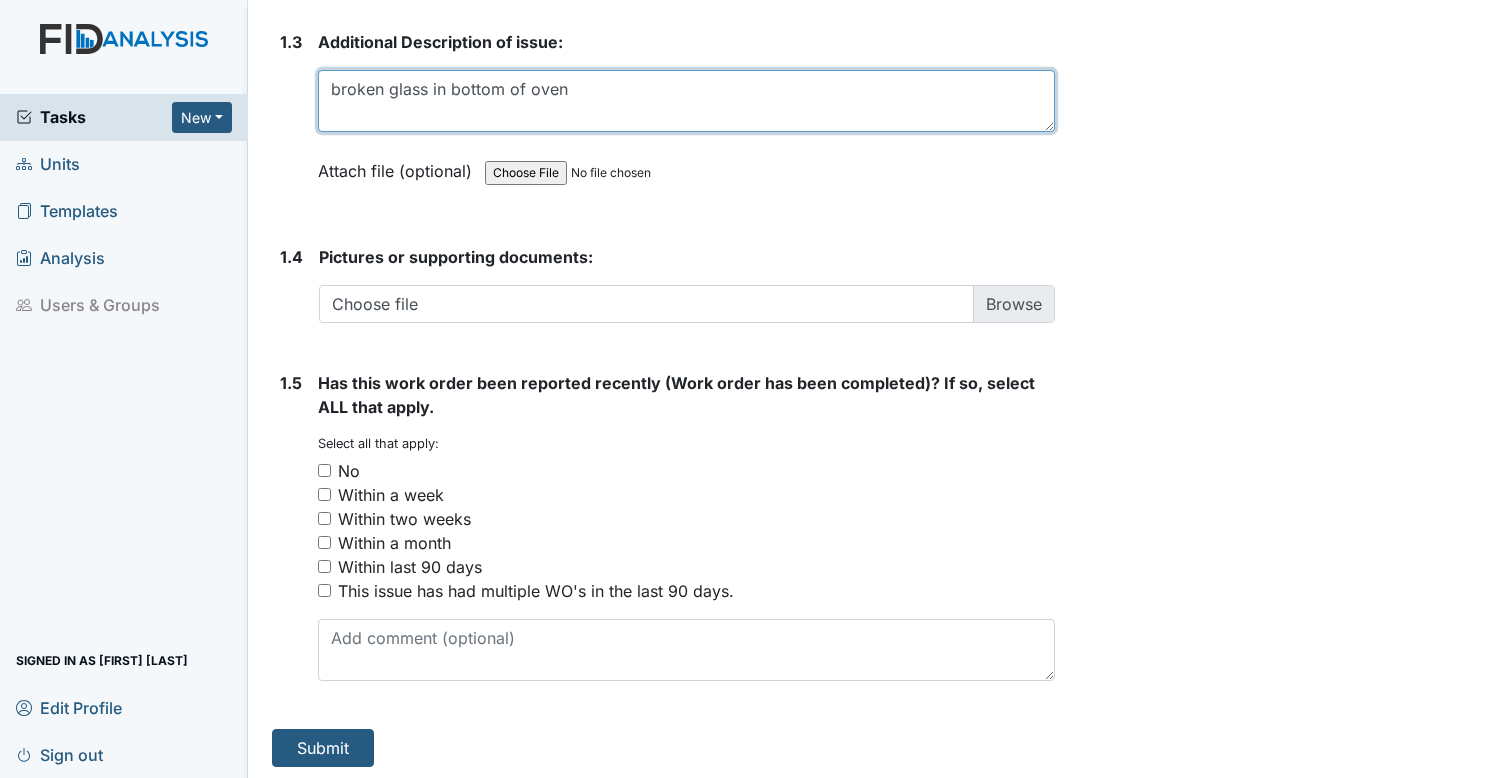 type on "broken glass in bottom of oven" 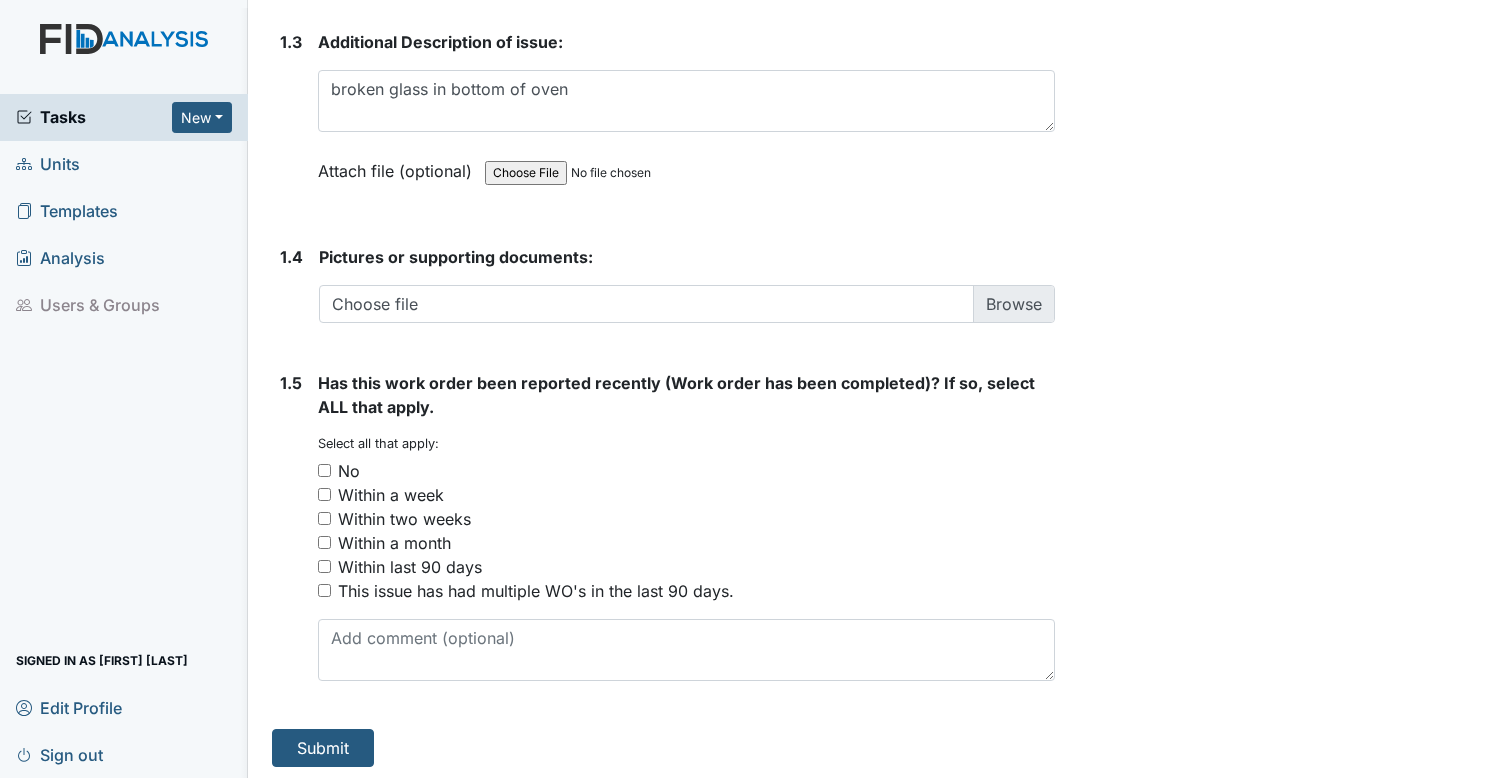 click on "No" at bounding box center [324, 470] 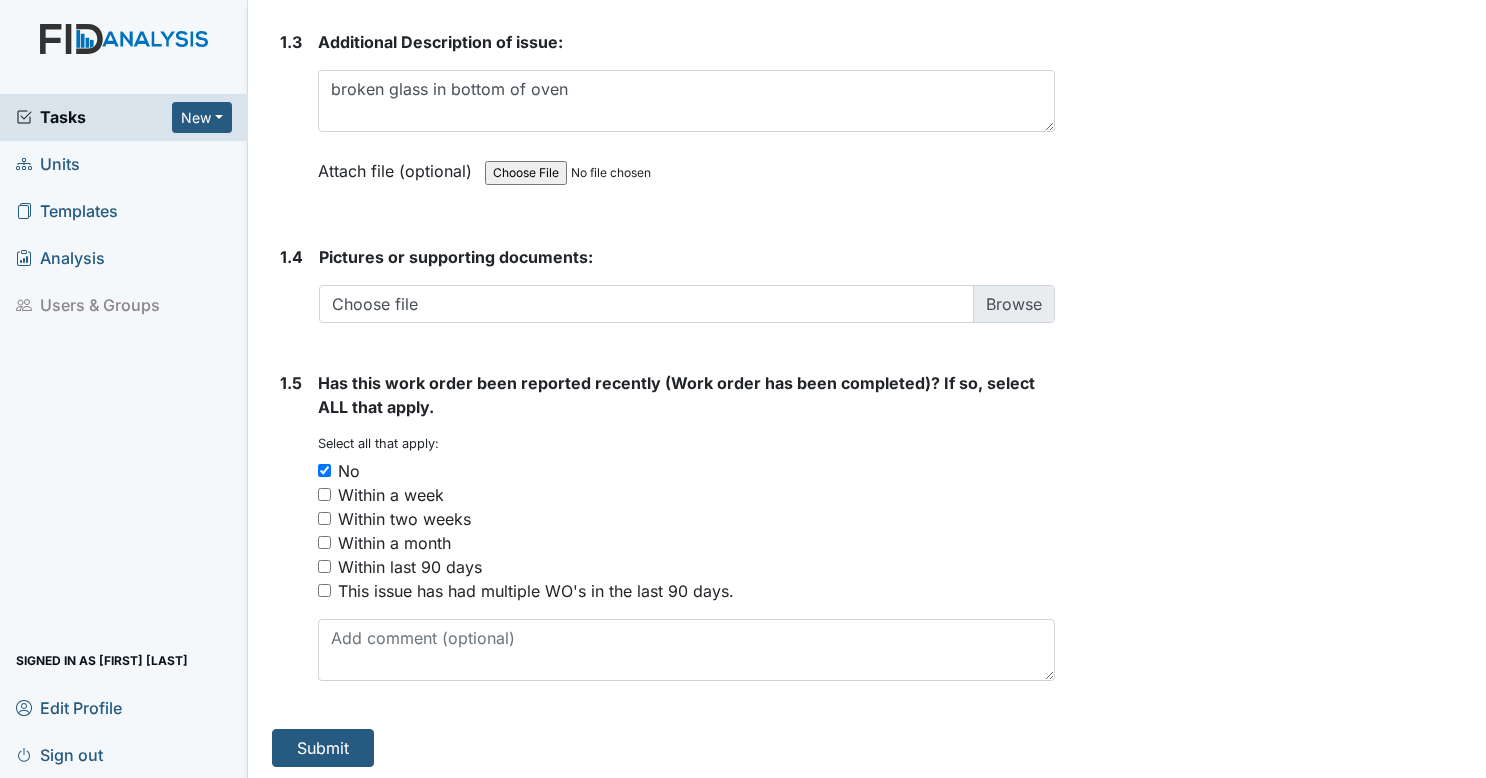 click on "You must select one or more of the below options.
Select all that apply:
No
Within a week
Within two weeks
Within a month
Within last 90 days
This issue has had multiple WO's in the last 90 days." at bounding box center [687, 519] 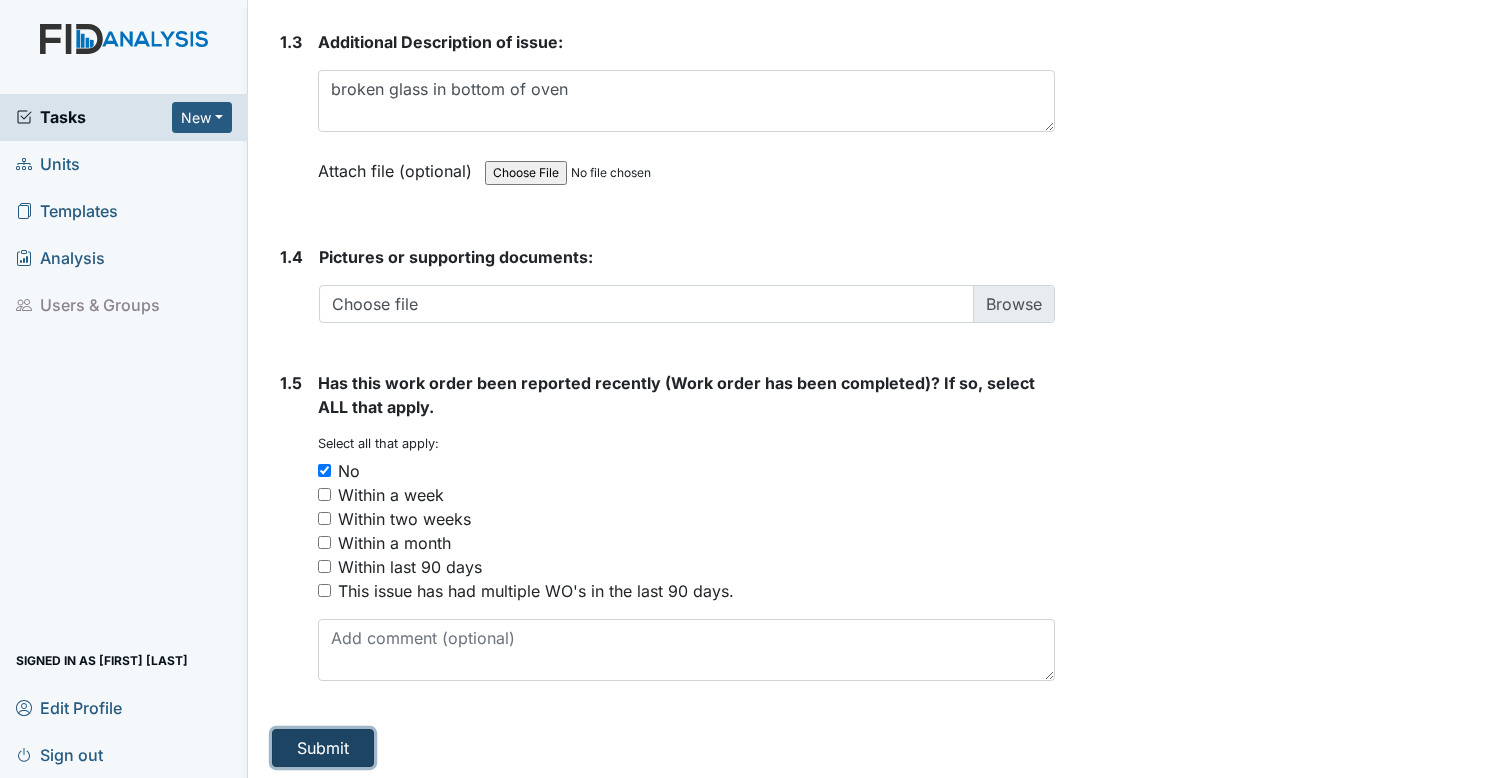 click on "Submit" at bounding box center [323, 748] 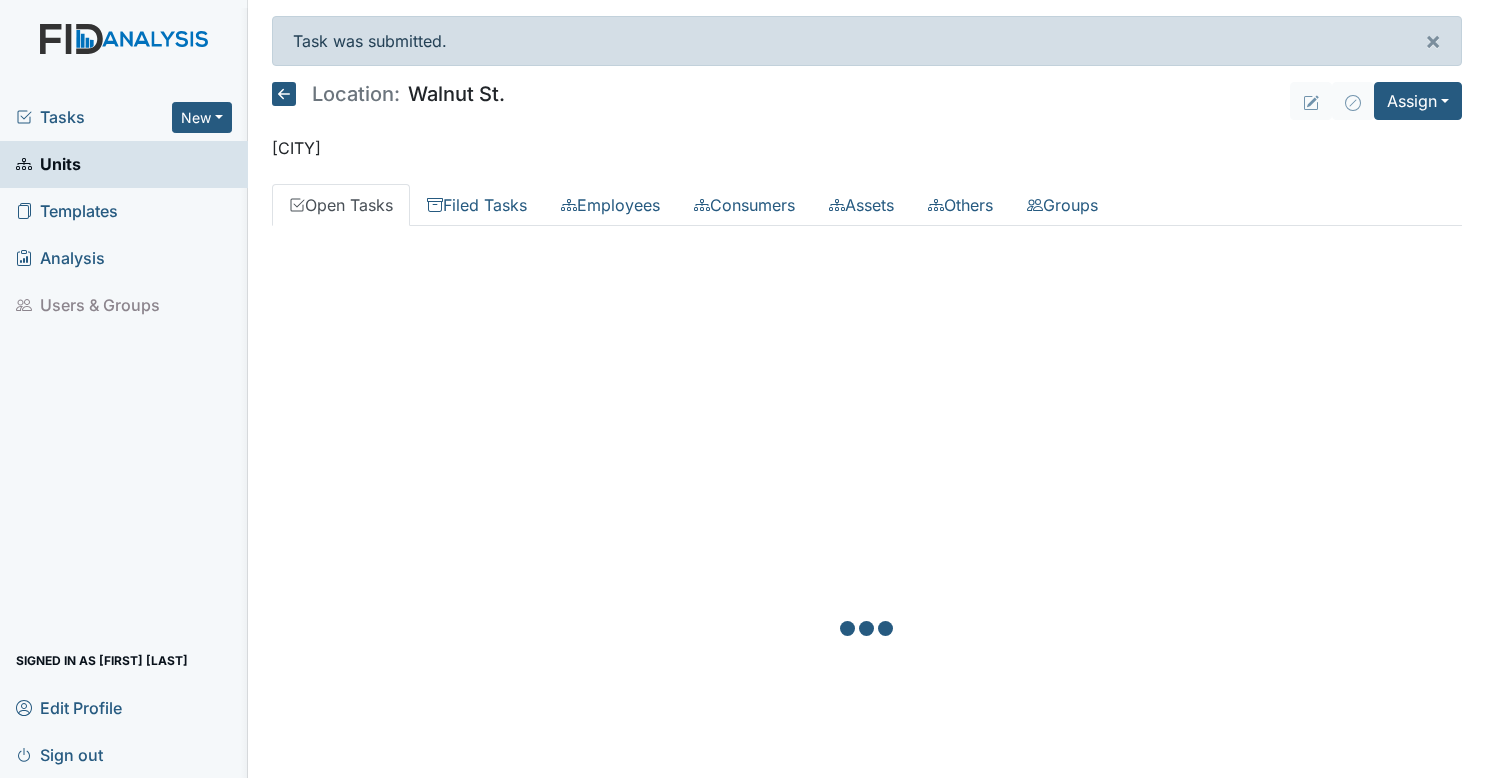 scroll, scrollTop: 0, scrollLeft: 0, axis: both 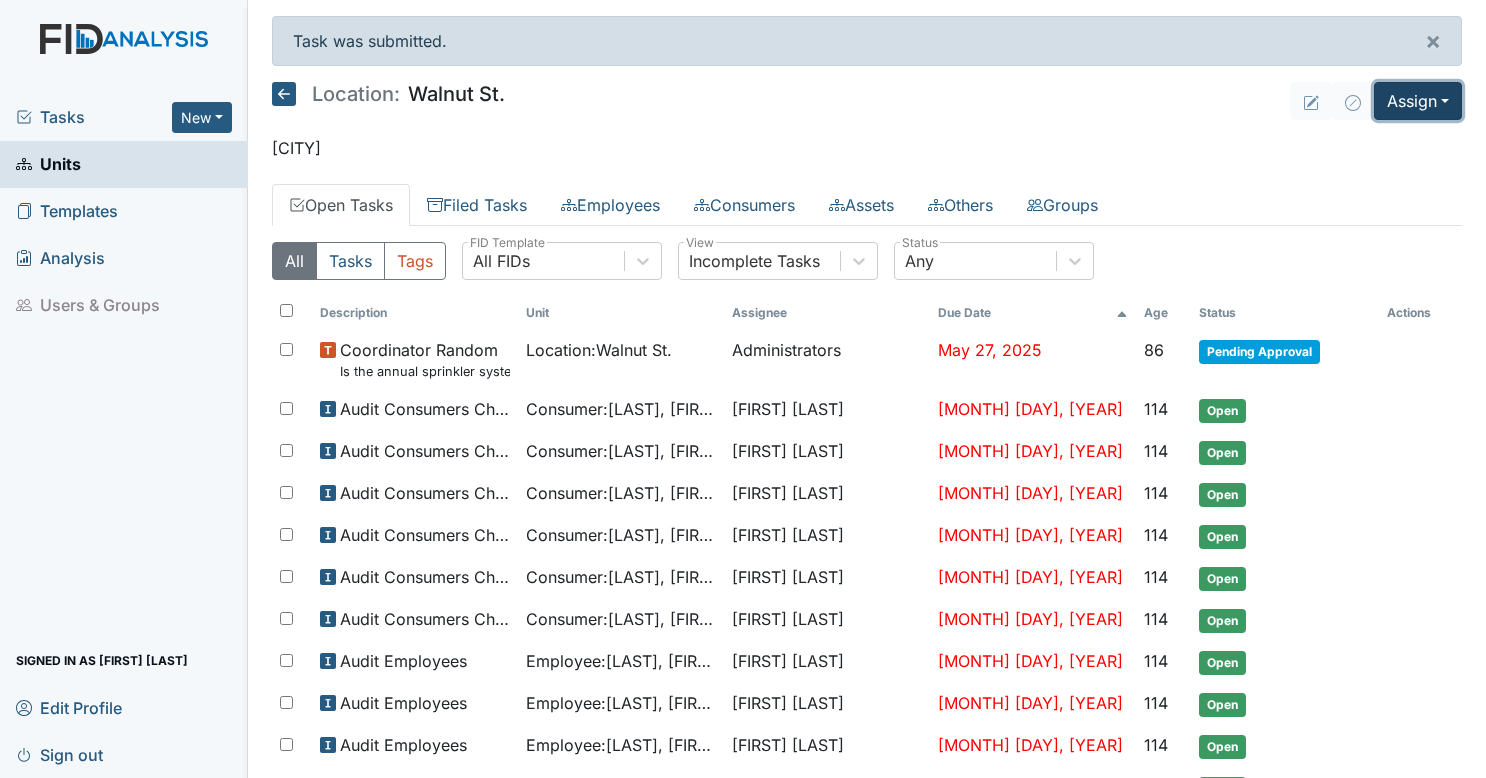 click on "Assign" at bounding box center [1418, 101] 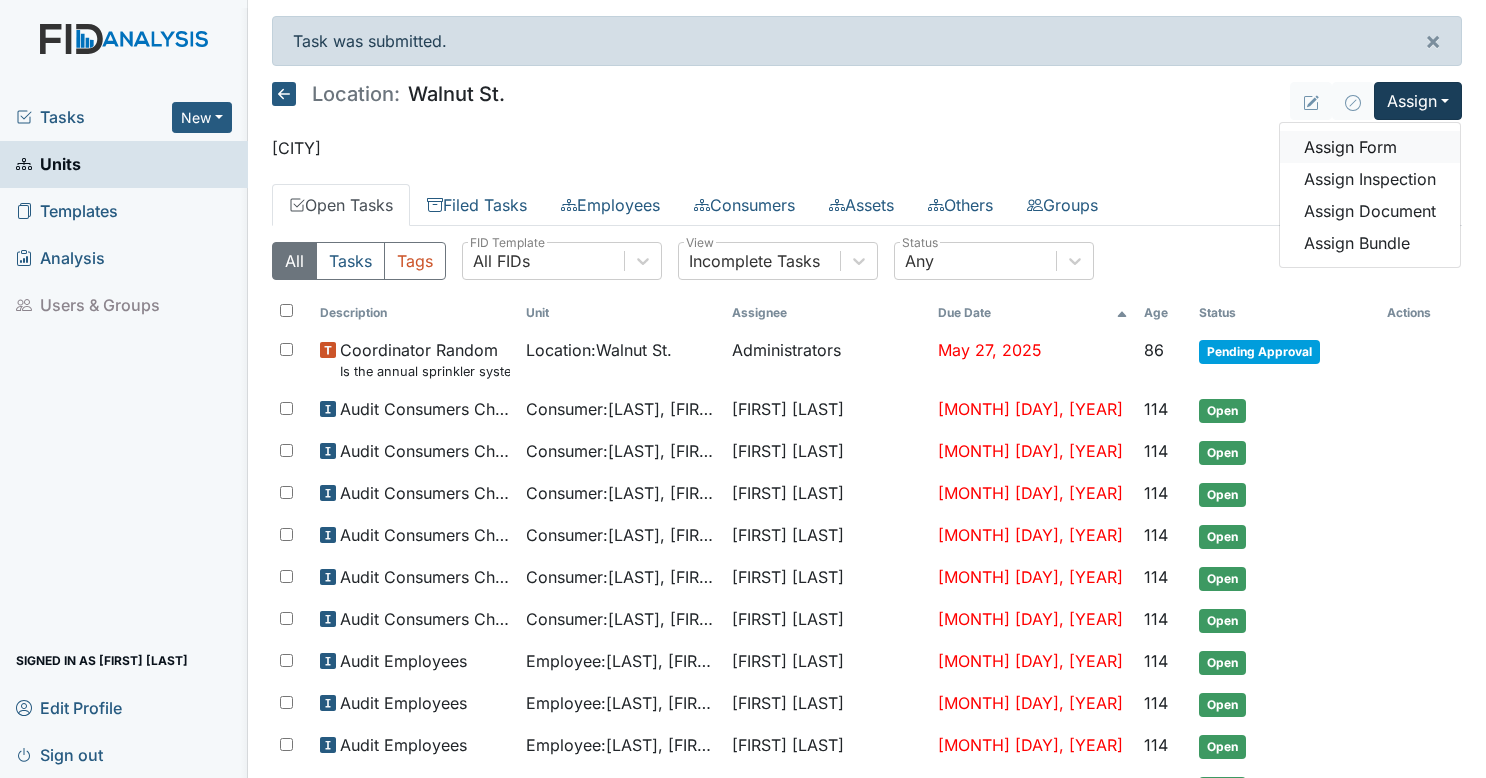 click on "Assign Form" at bounding box center (1370, 147) 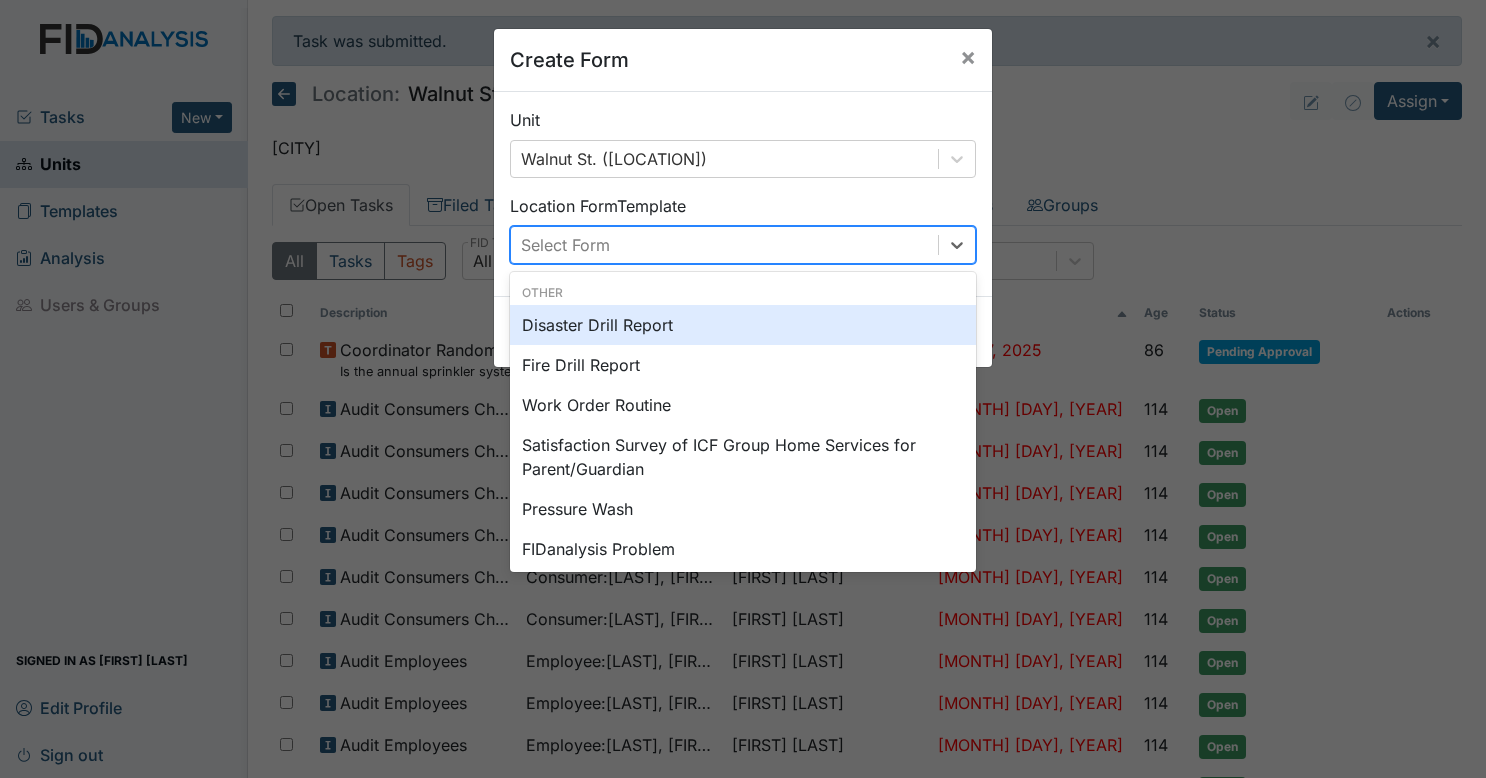 click on "Select Form" at bounding box center [724, 245] 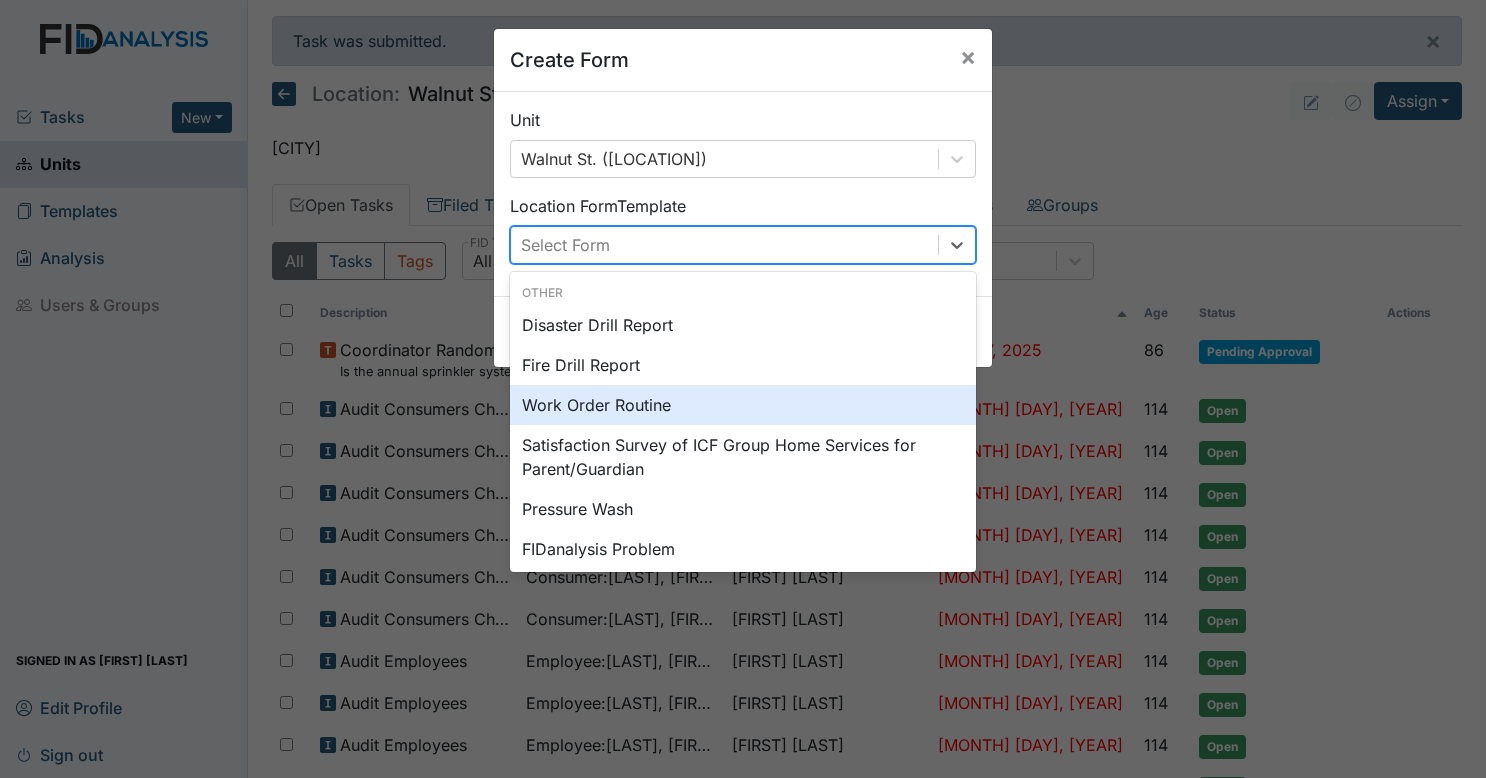 click on "Work Order Routine" at bounding box center (743, 405) 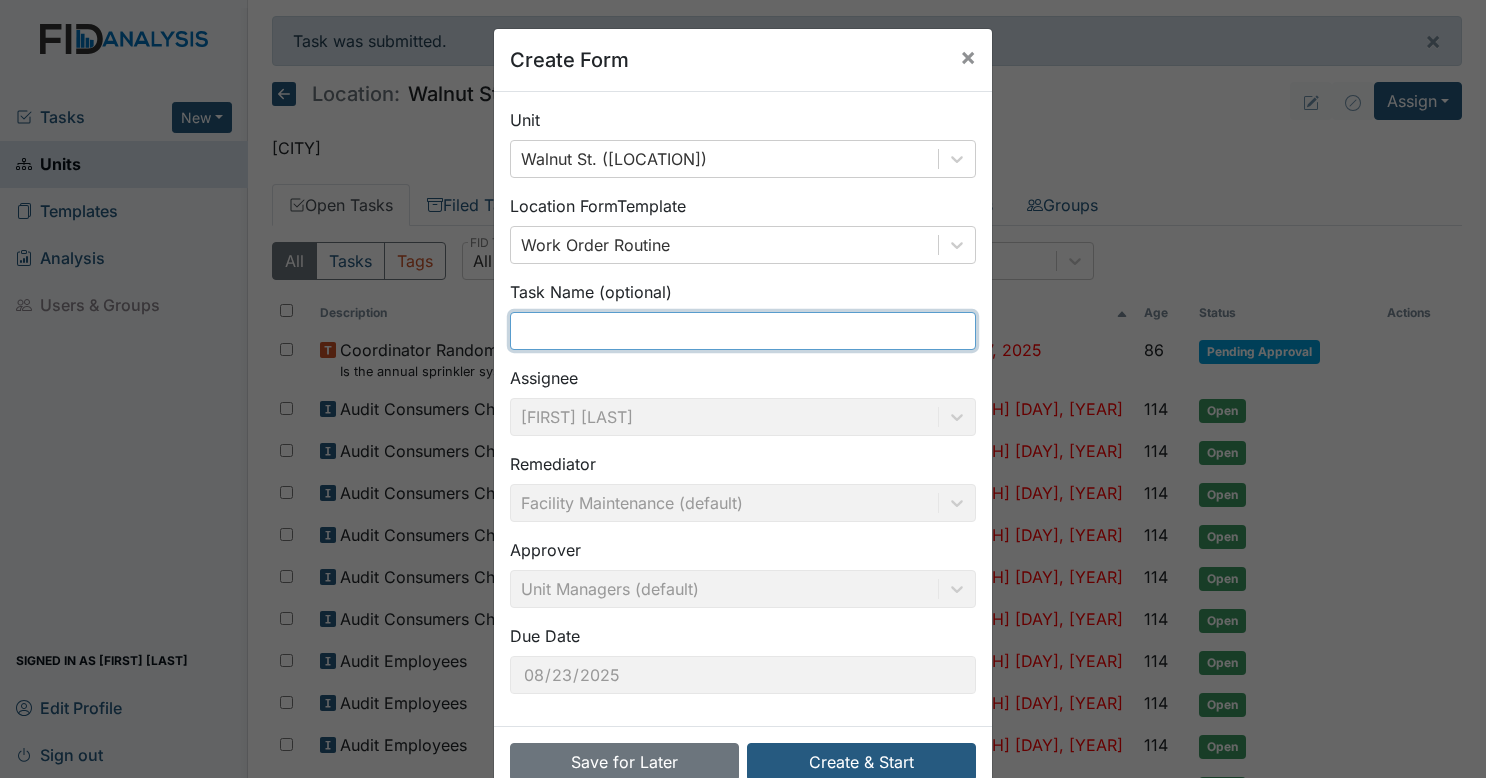 click at bounding box center (743, 331) 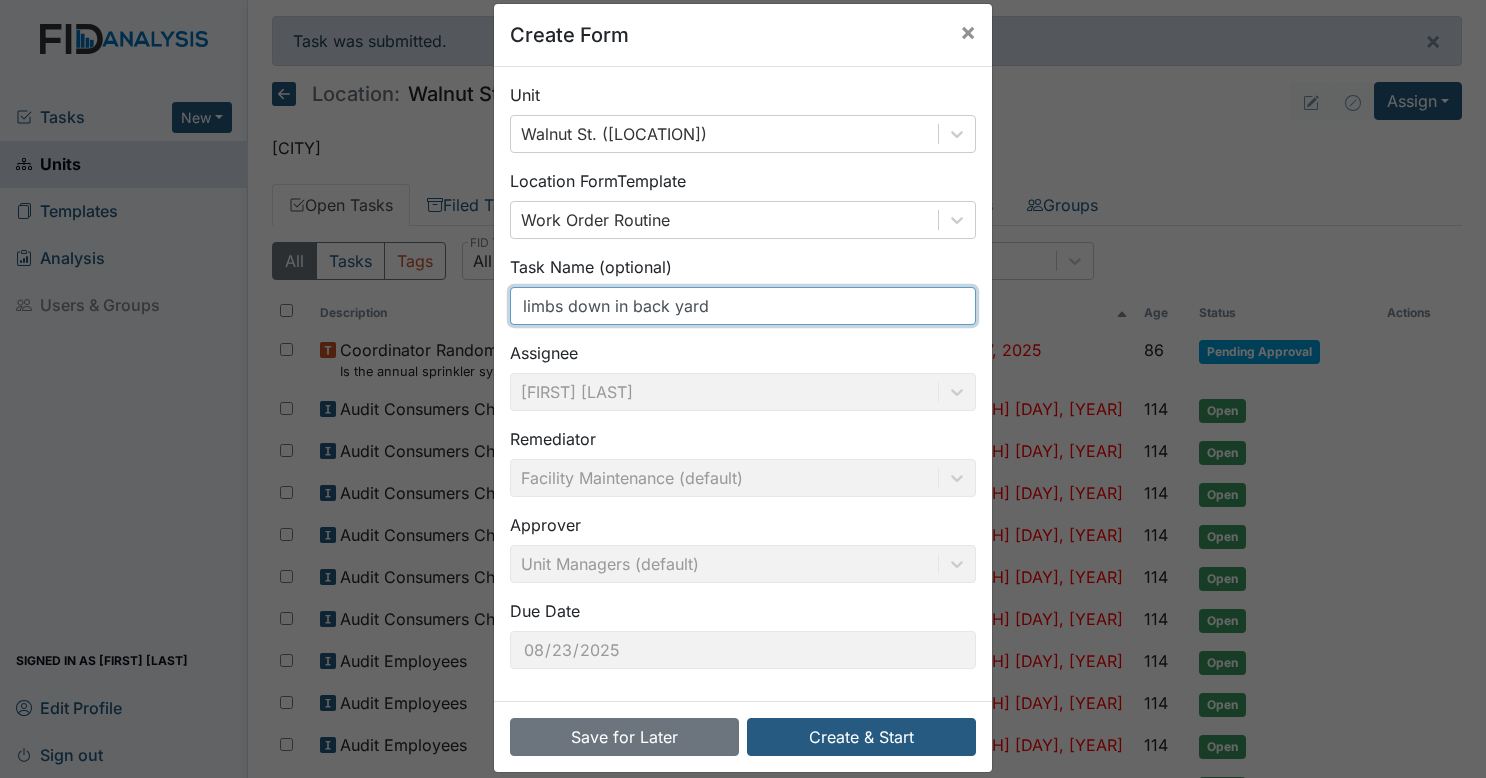 scroll, scrollTop: 46, scrollLeft: 0, axis: vertical 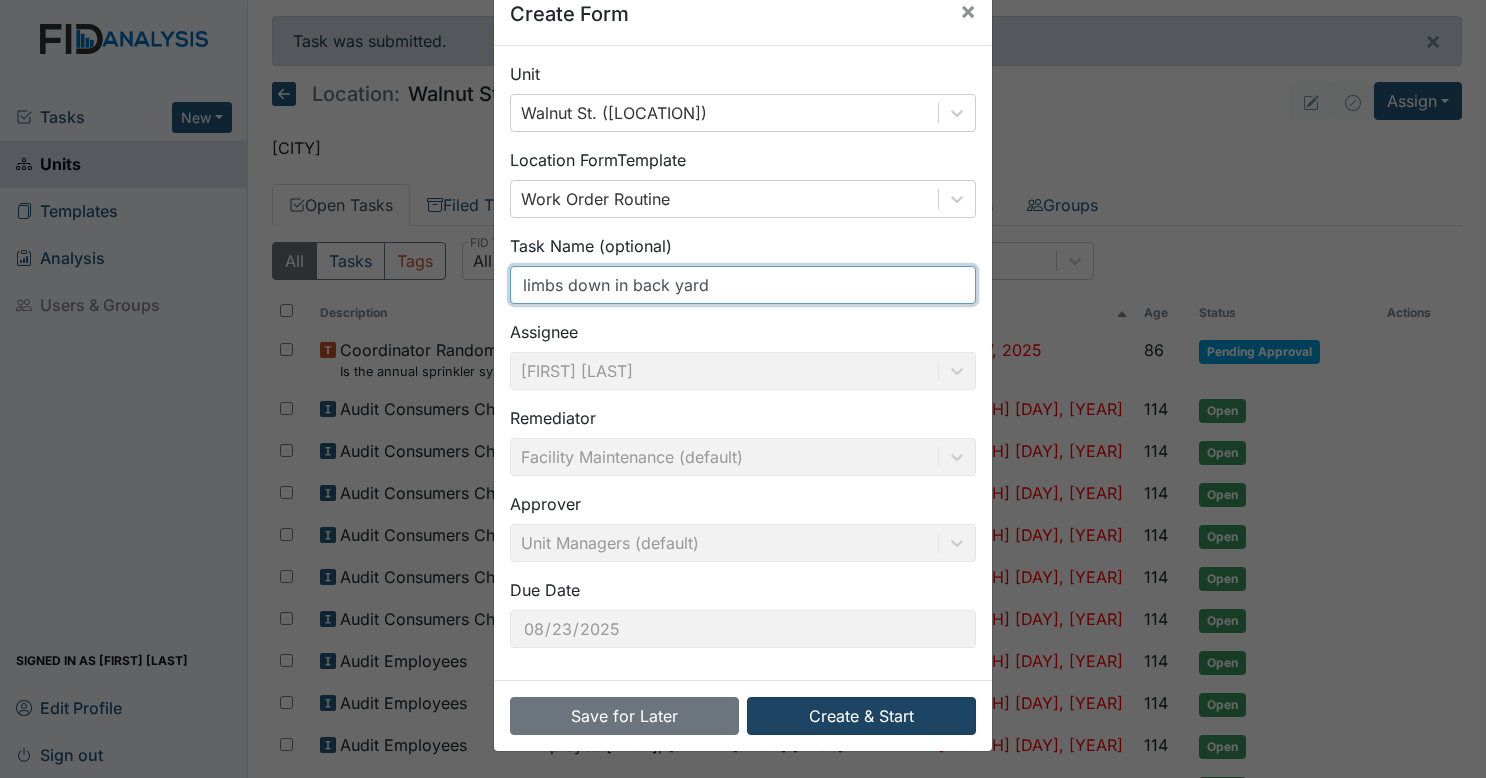 type on "limbs down in back yard" 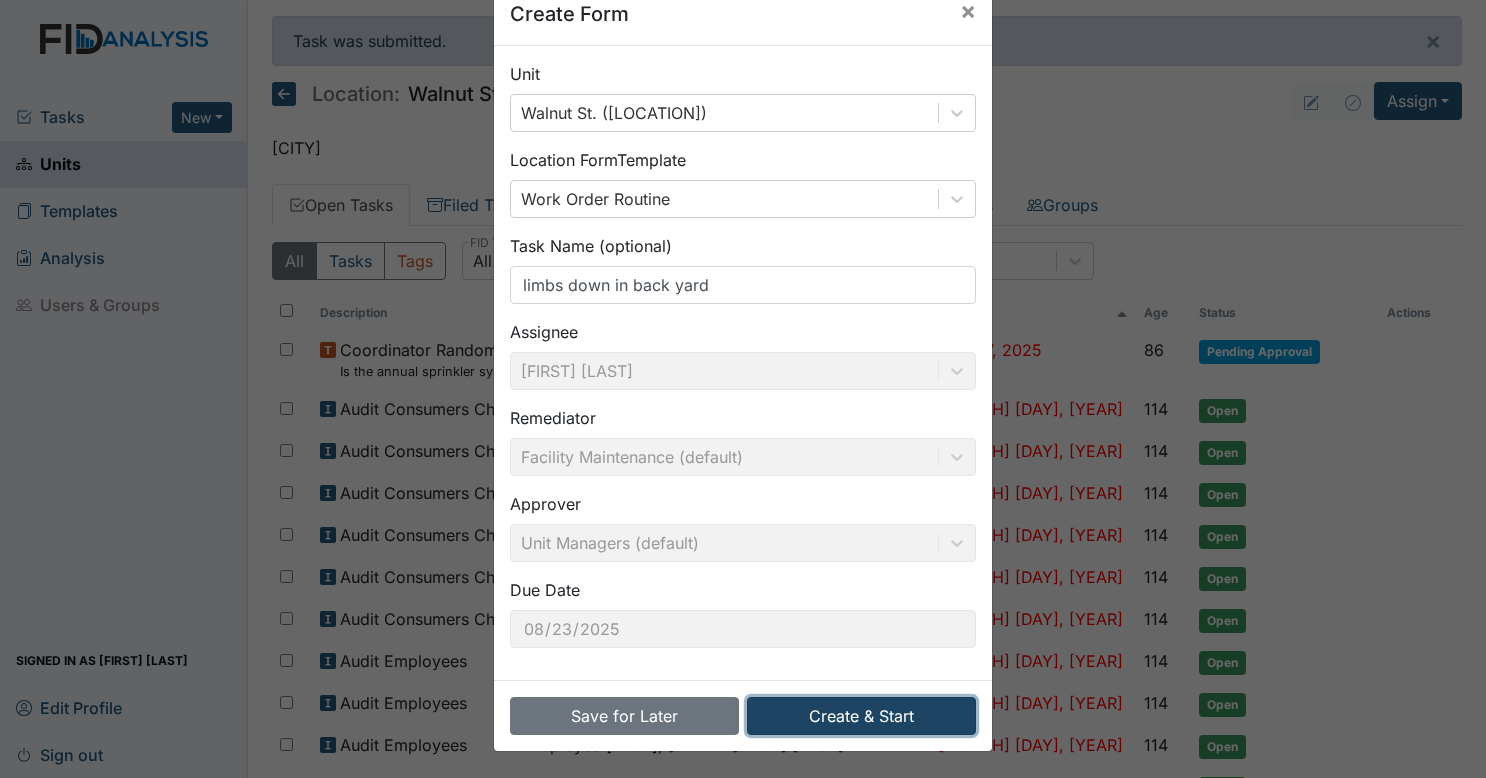 click on "Create & Start" at bounding box center [861, 716] 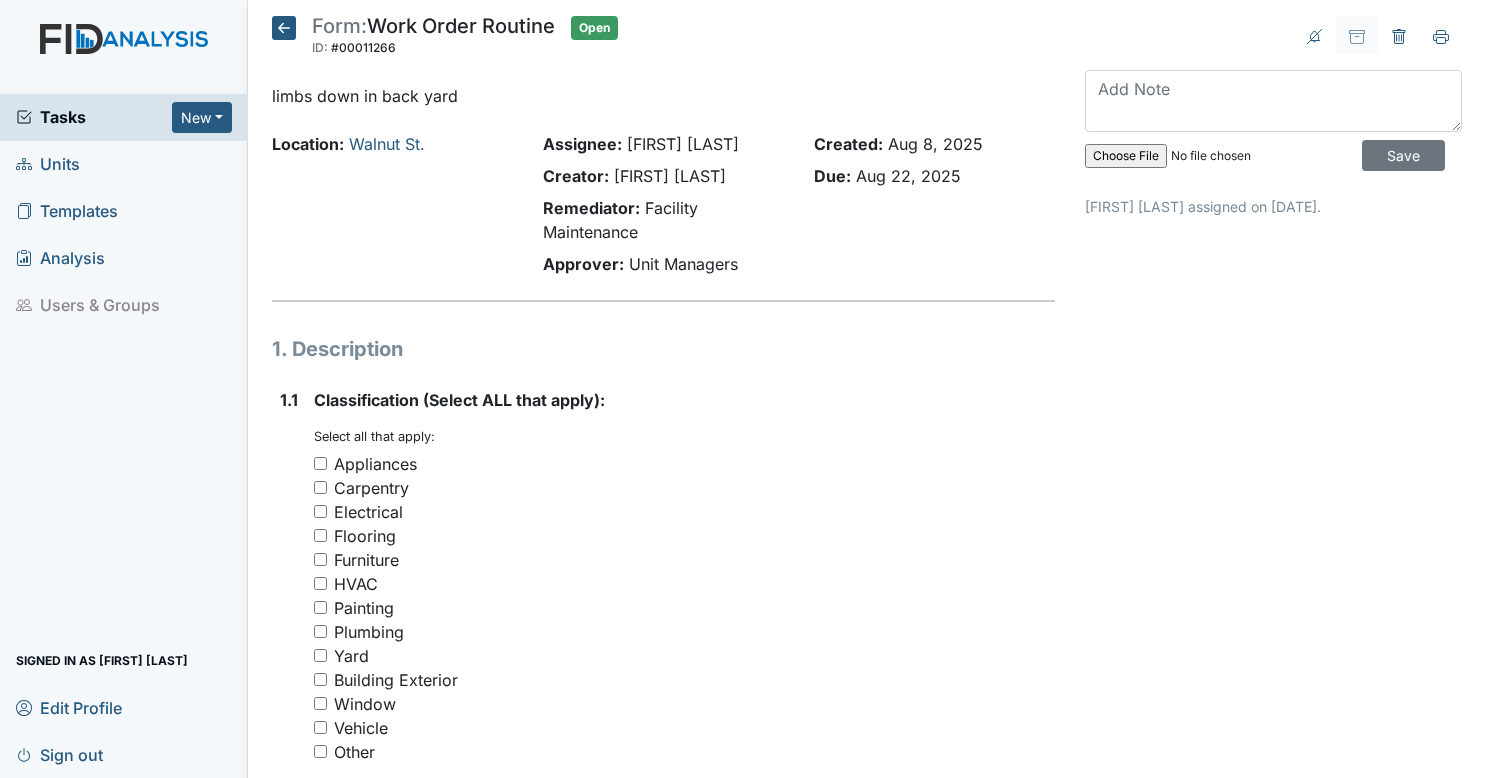 scroll, scrollTop: 0, scrollLeft: 0, axis: both 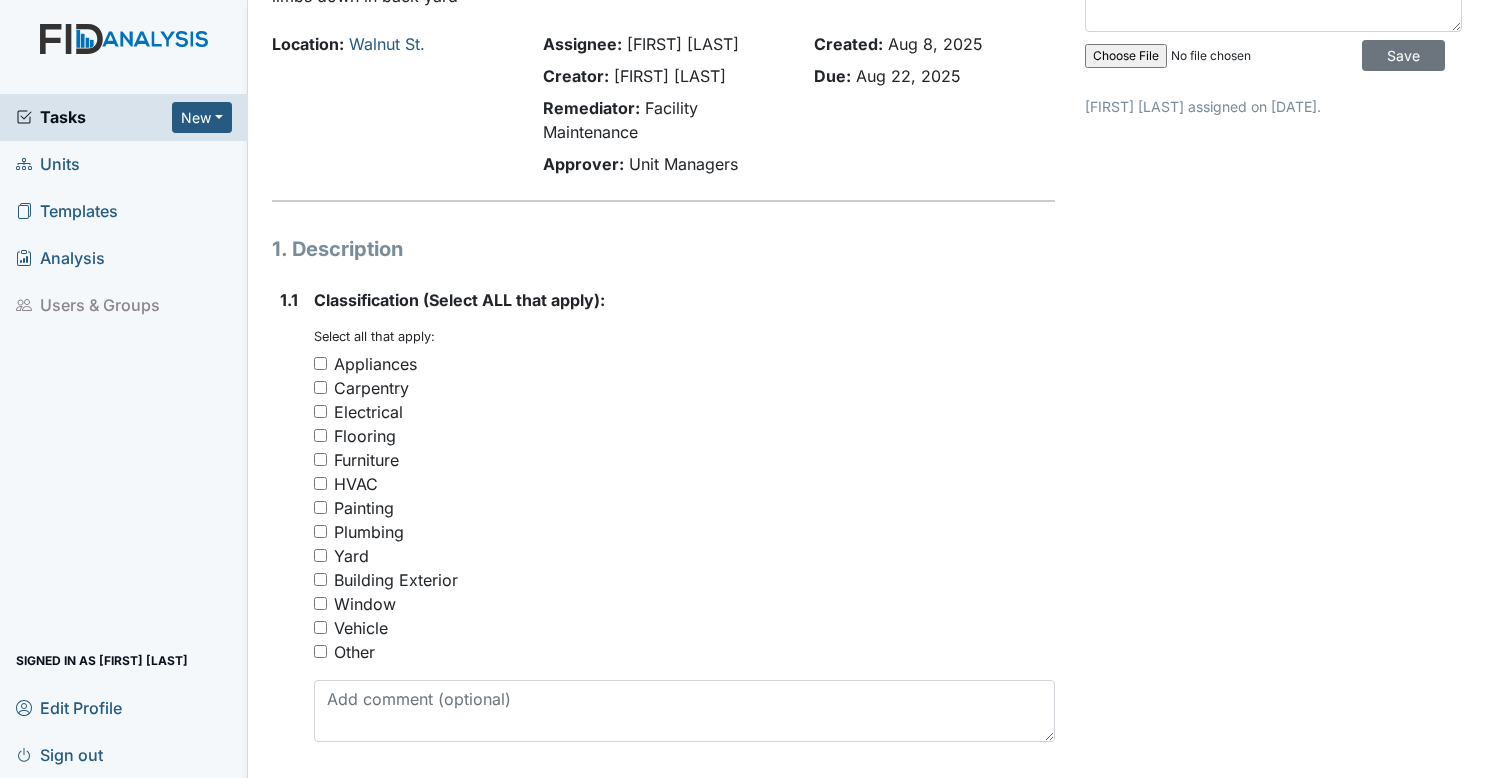 click on "Yard" at bounding box center [320, 555] 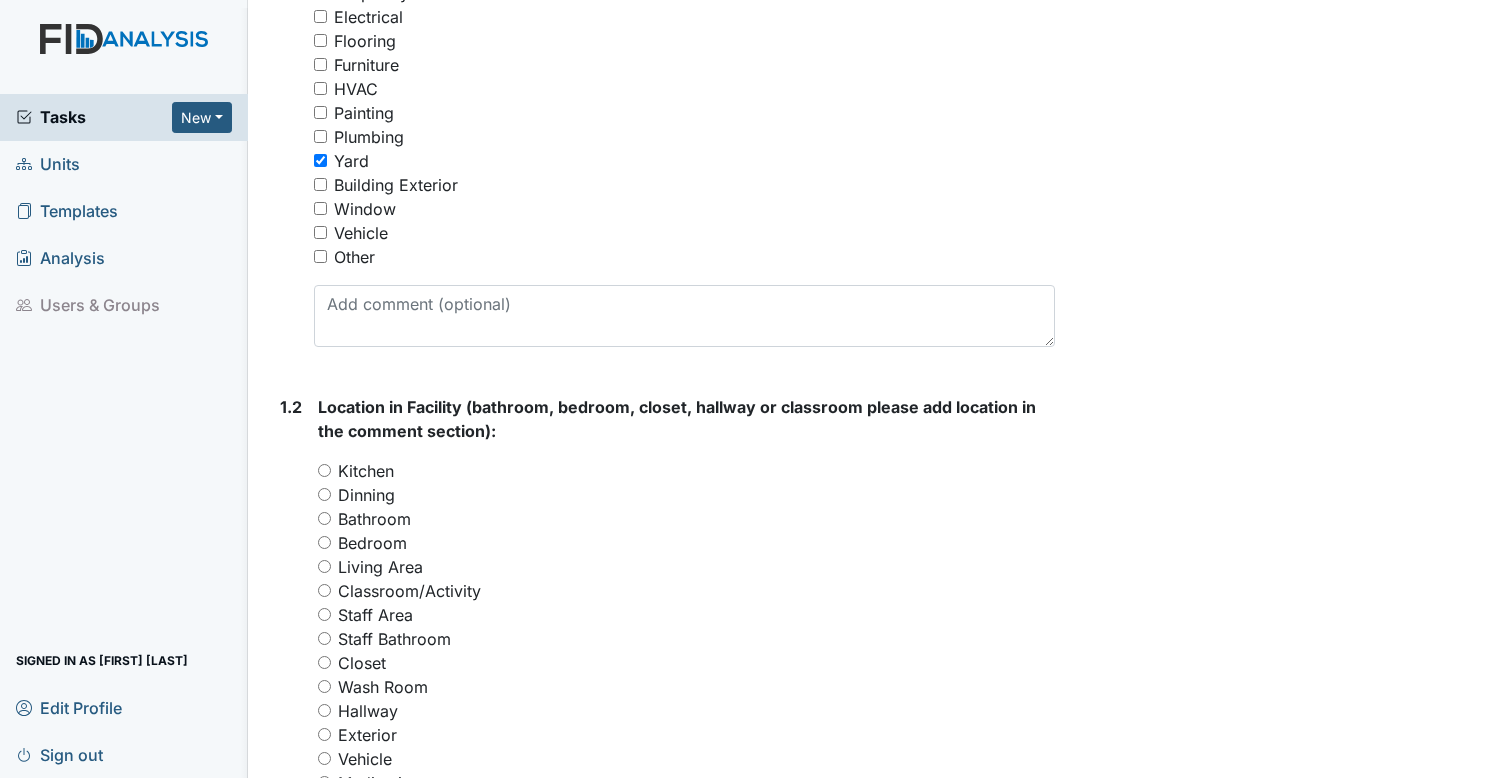 scroll, scrollTop: 500, scrollLeft: 0, axis: vertical 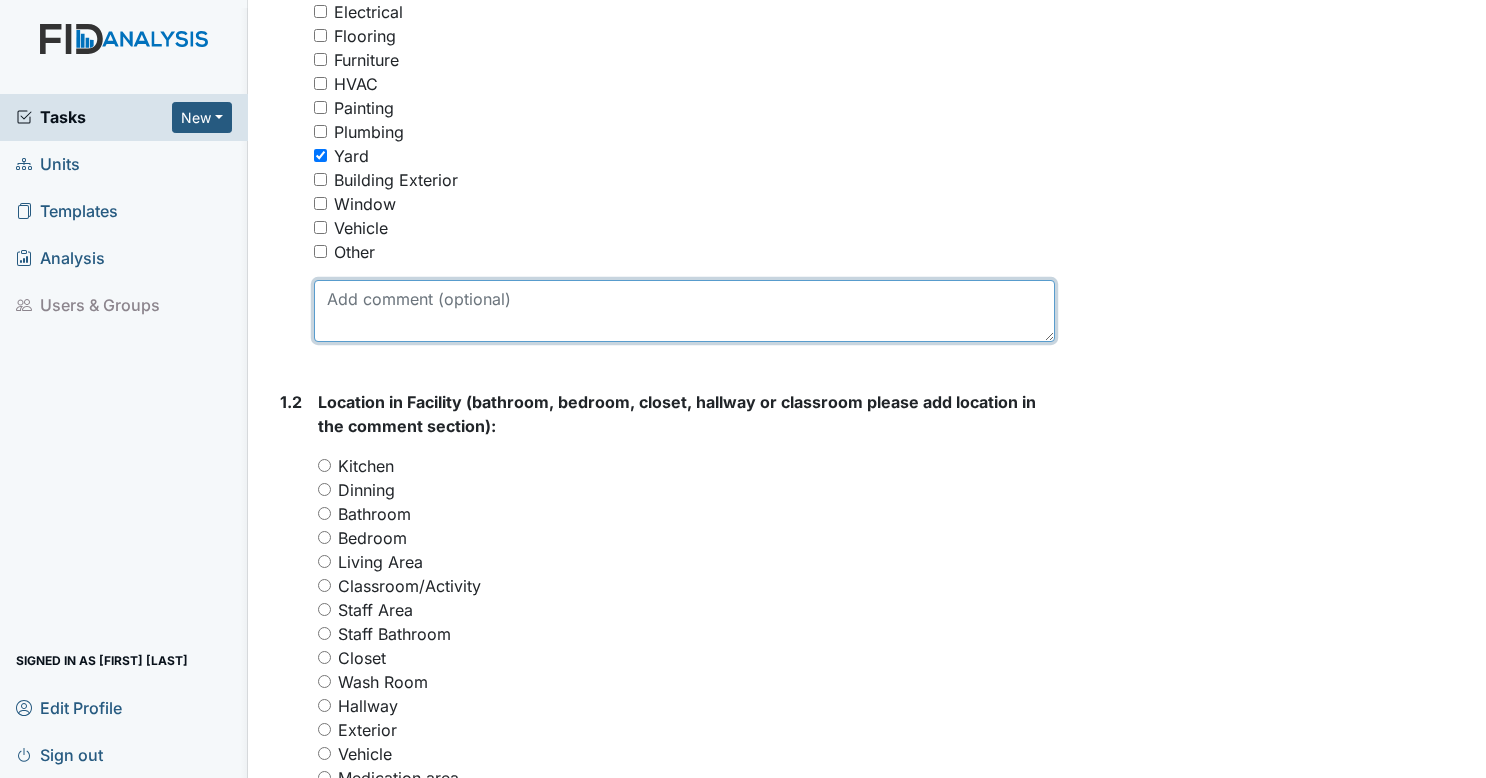 click at bounding box center [685, 311] 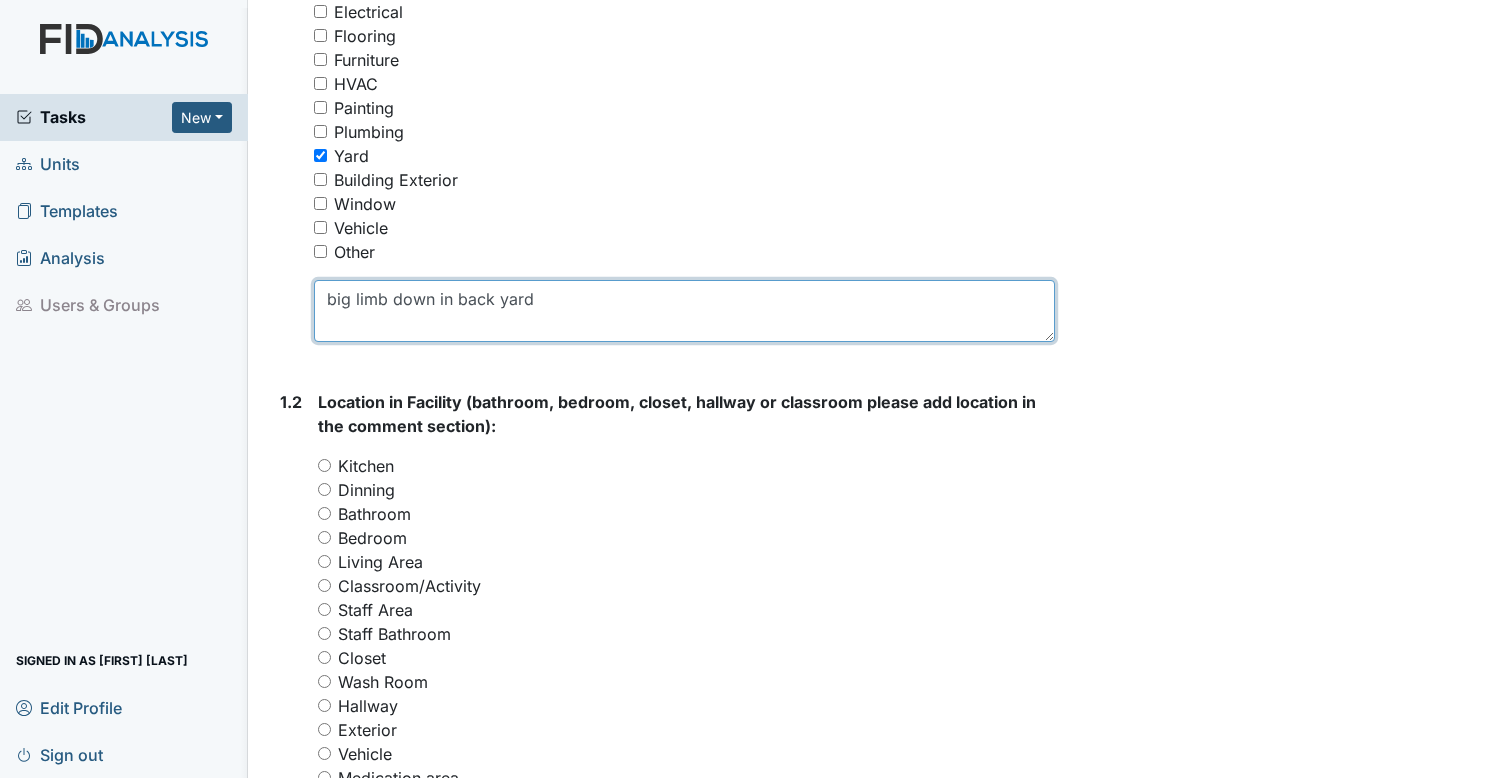 scroll, scrollTop: 700, scrollLeft: 0, axis: vertical 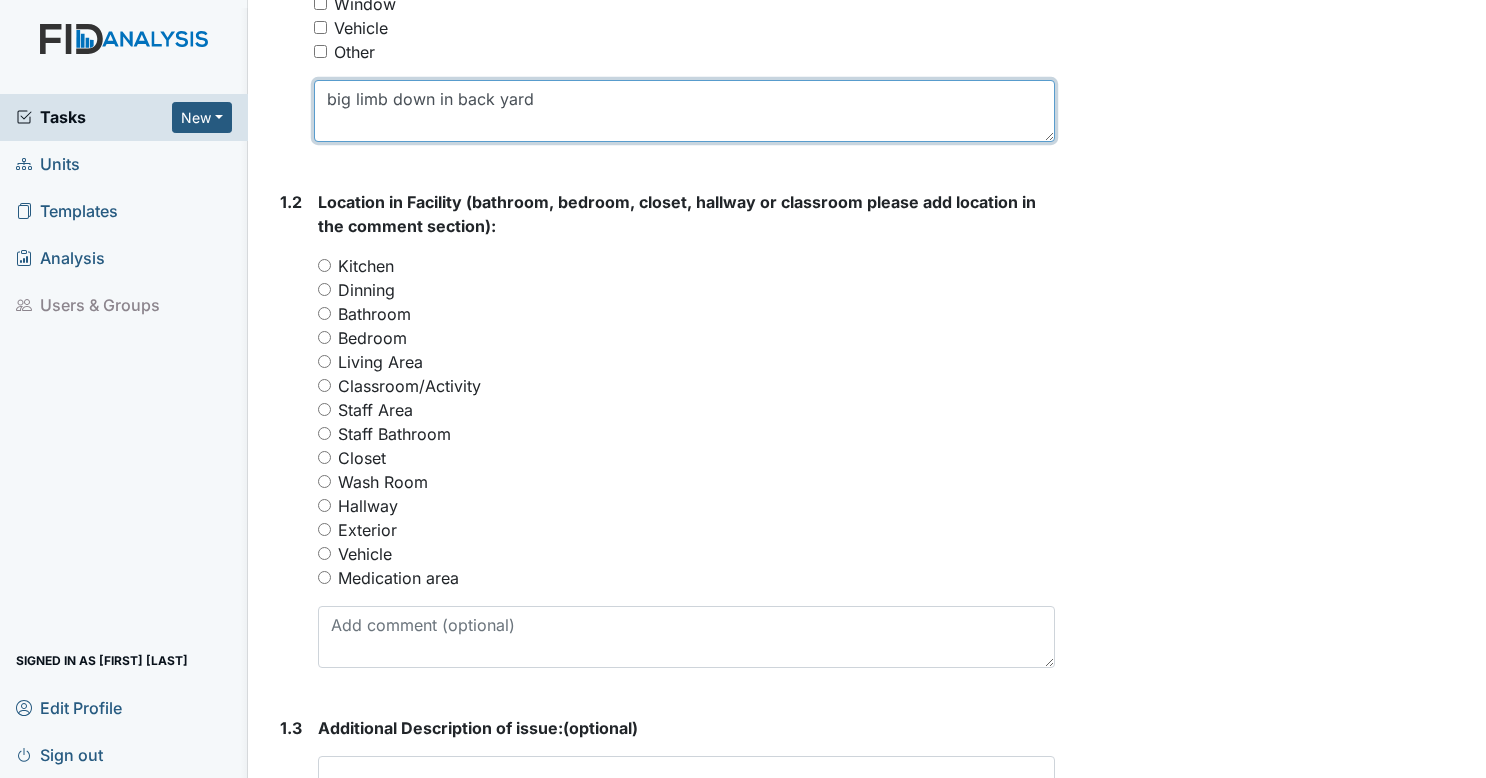 type on "big limb down in back yard" 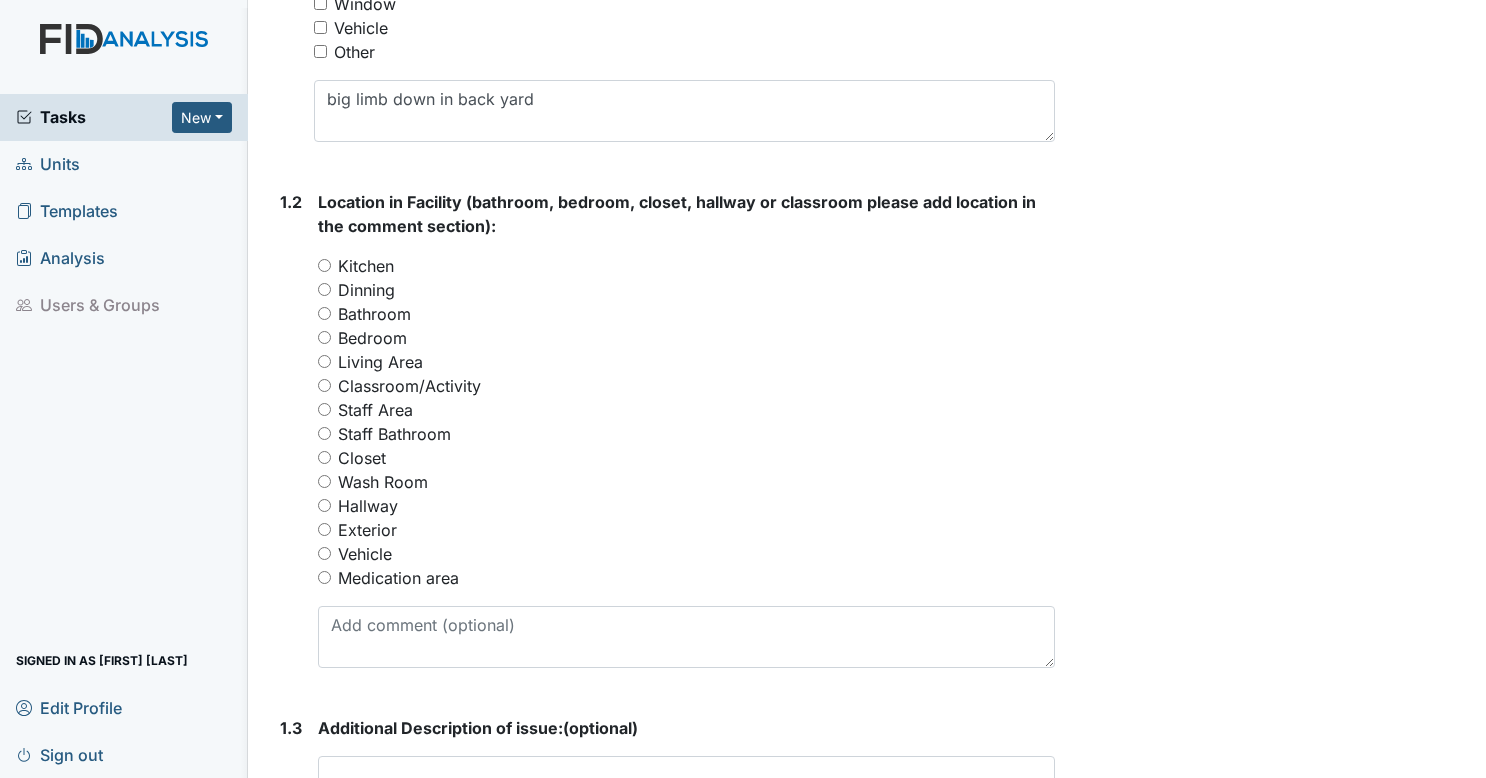 click on "Exterior" at bounding box center [324, 529] 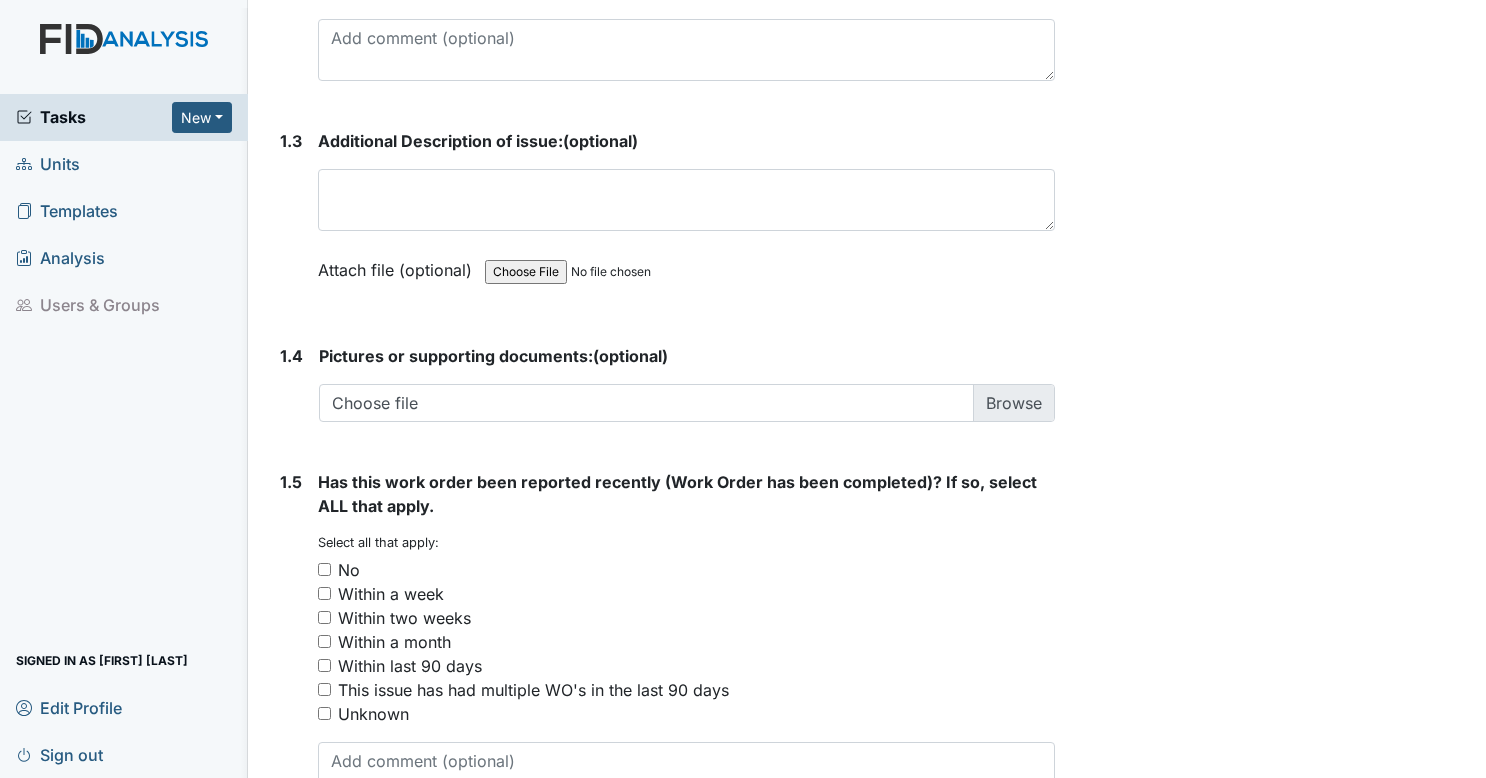 scroll, scrollTop: 1400, scrollLeft: 0, axis: vertical 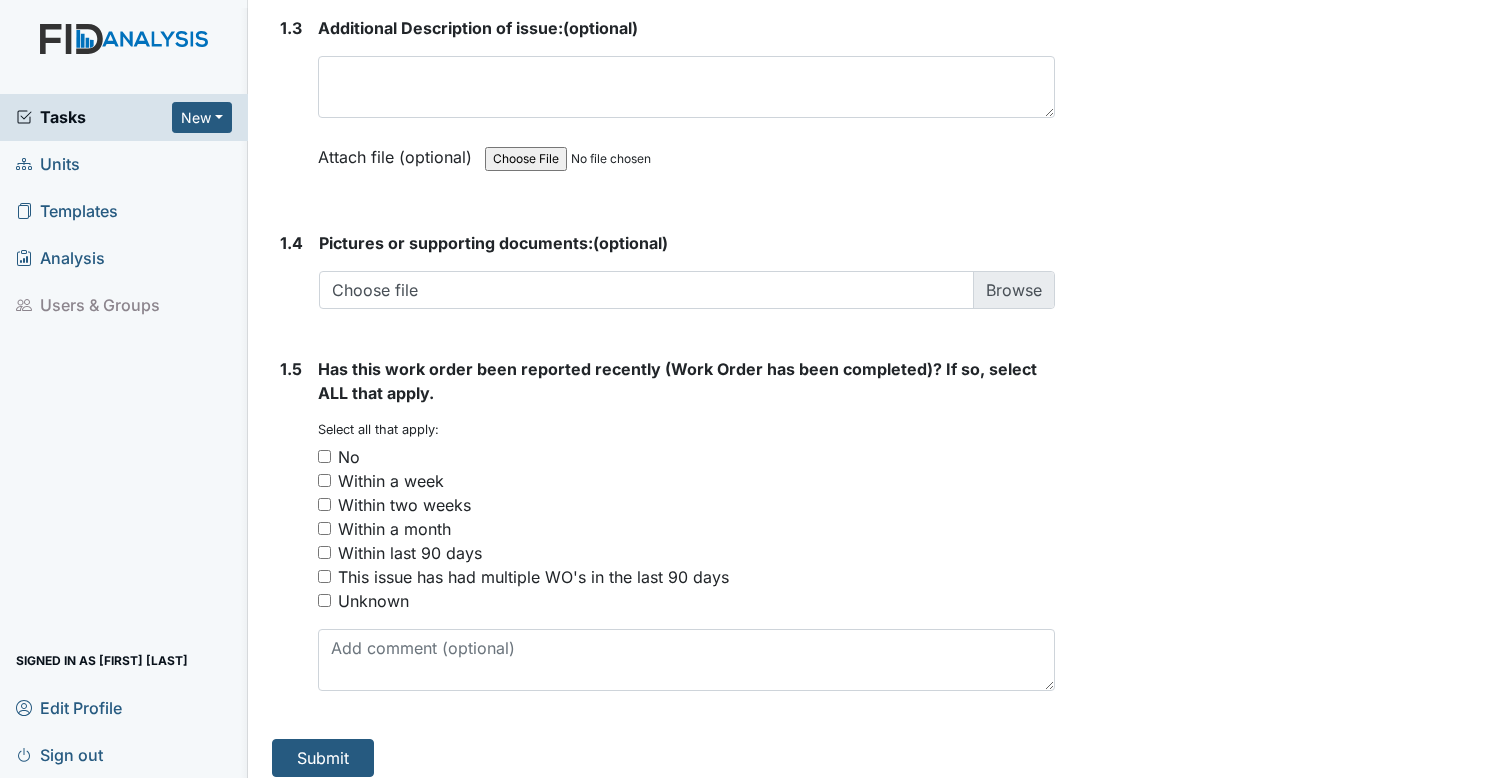 click on "No" at bounding box center (324, 456) 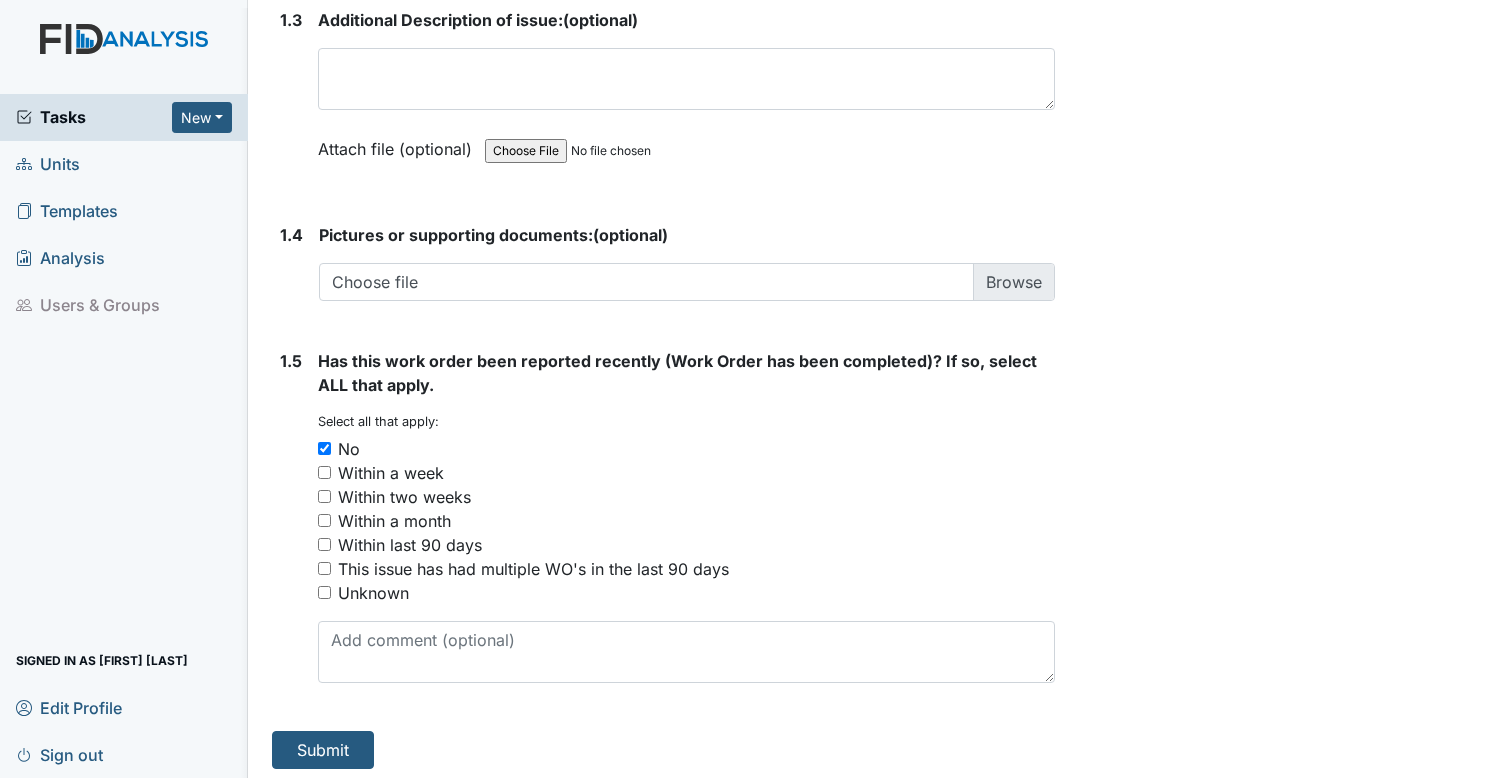 scroll, scrollTop: 1410, scrollLeft: 0, axis: vertical 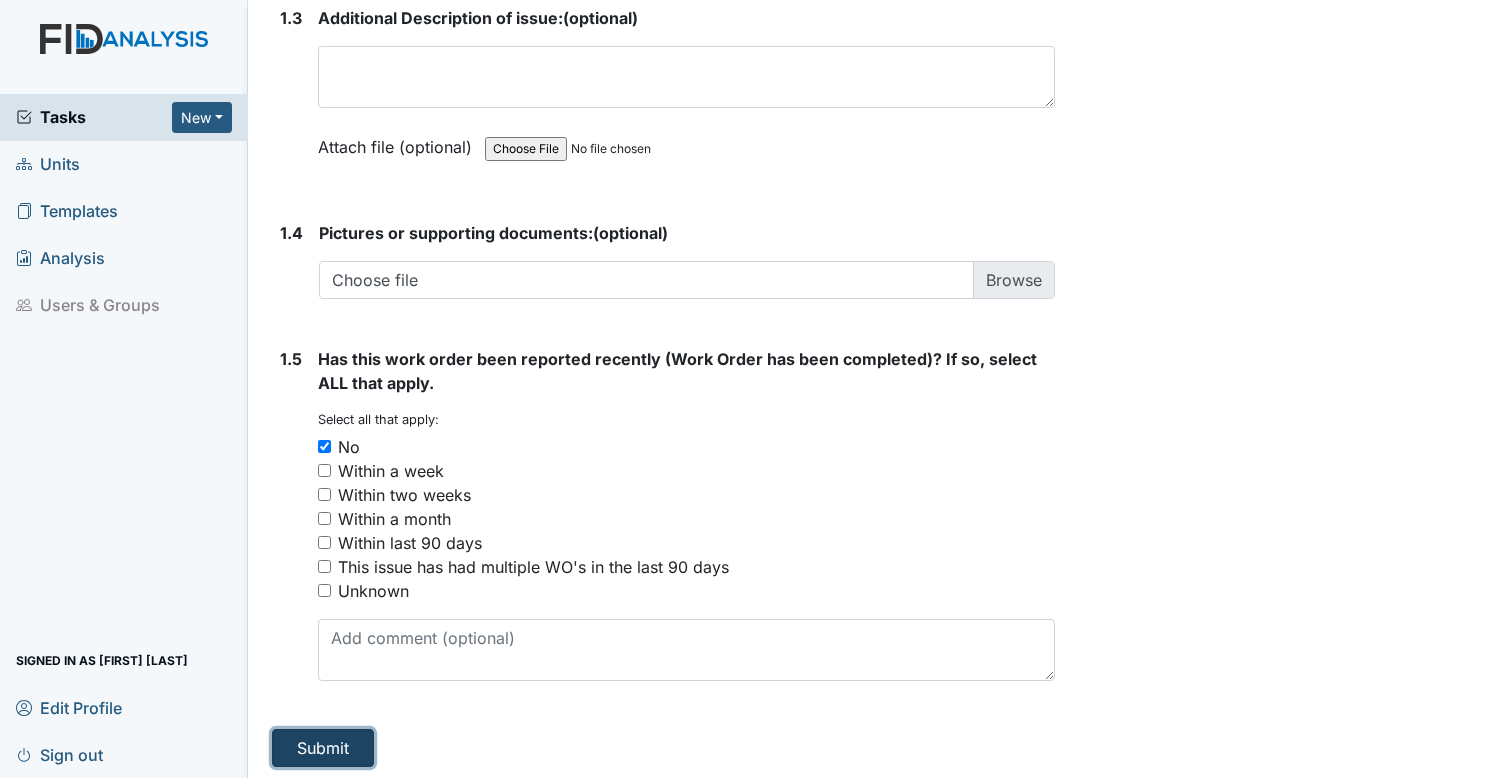 click on "Submit" at bounding box center [323, 748] 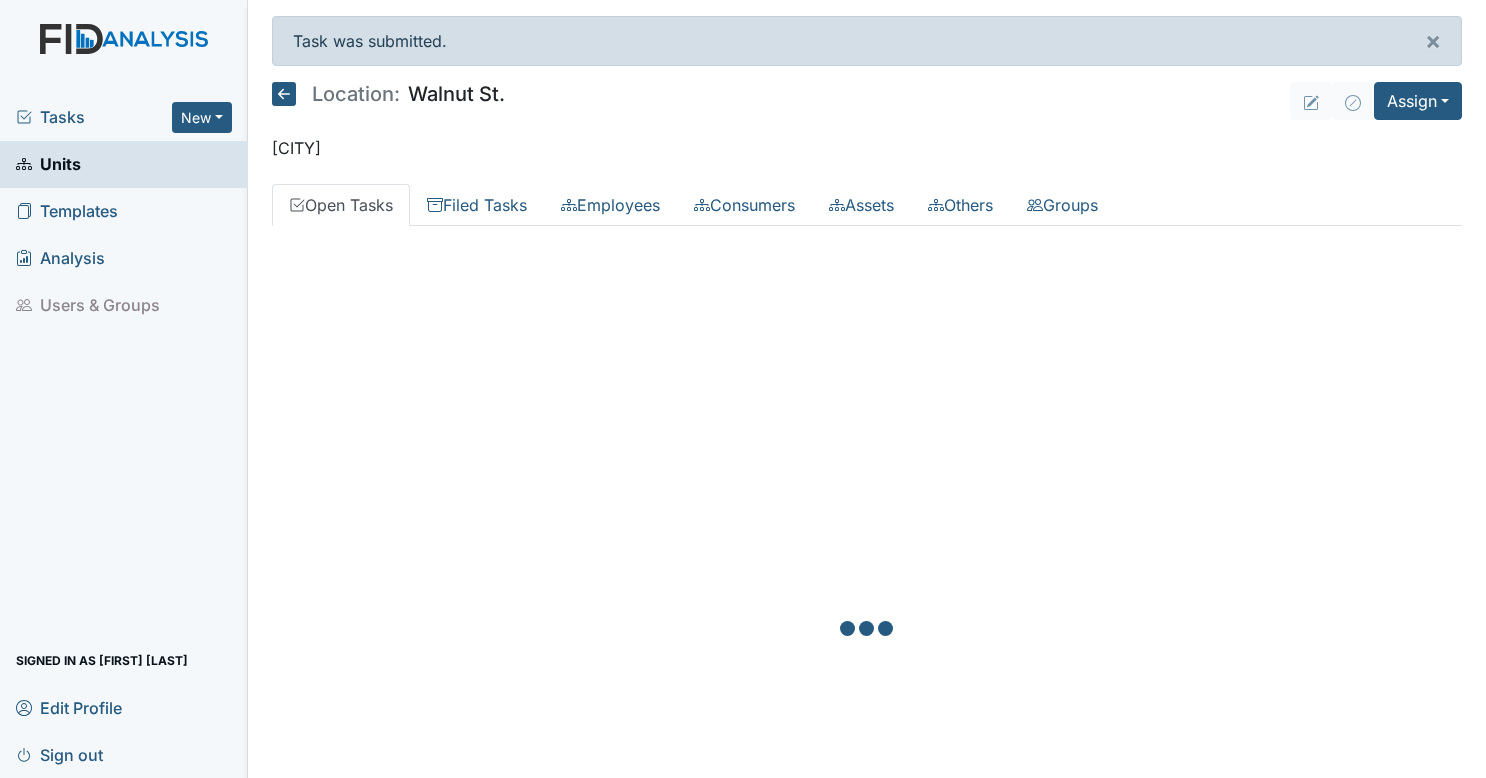 scroll, scrollTop: 0, scrollLeft: 0, axis: both 